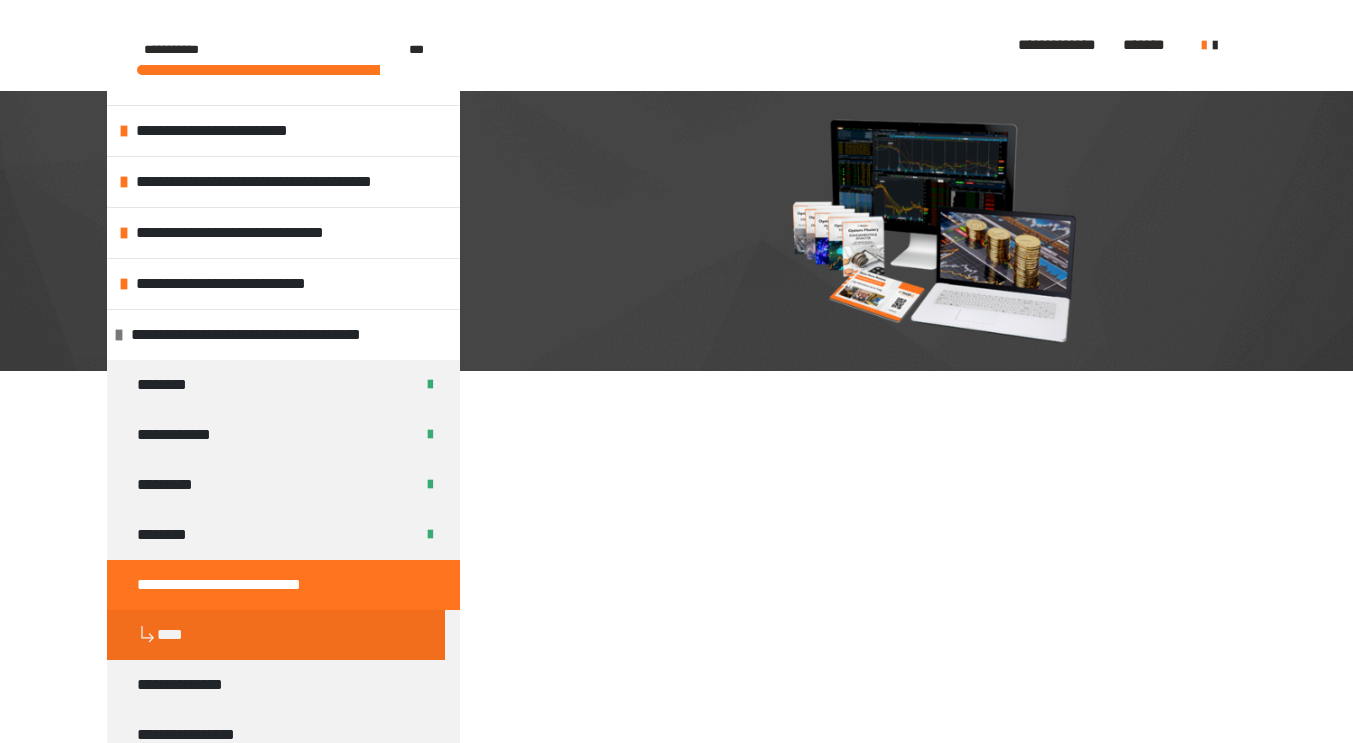 scroll, scrollTop: 431, scrollLeft: 0, axis: vertical 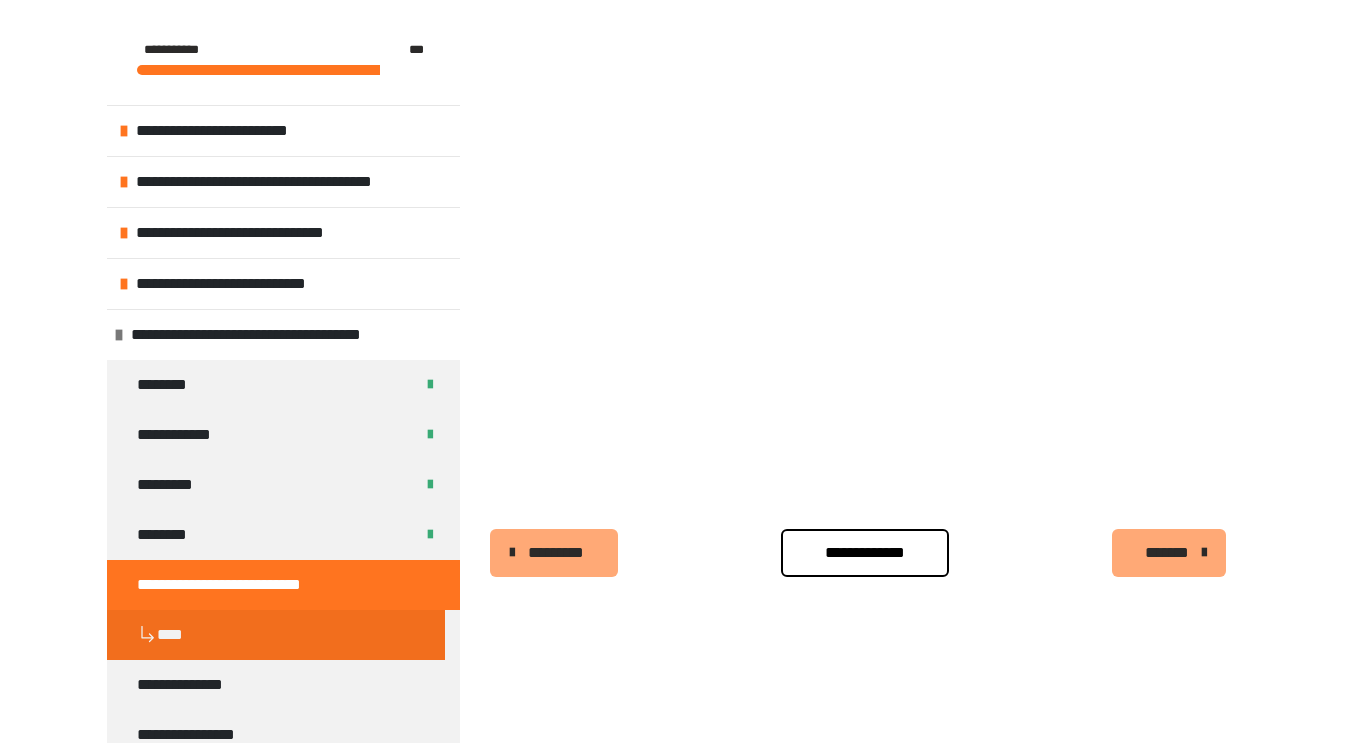 click on "**********" at bounding box center [865, 553] 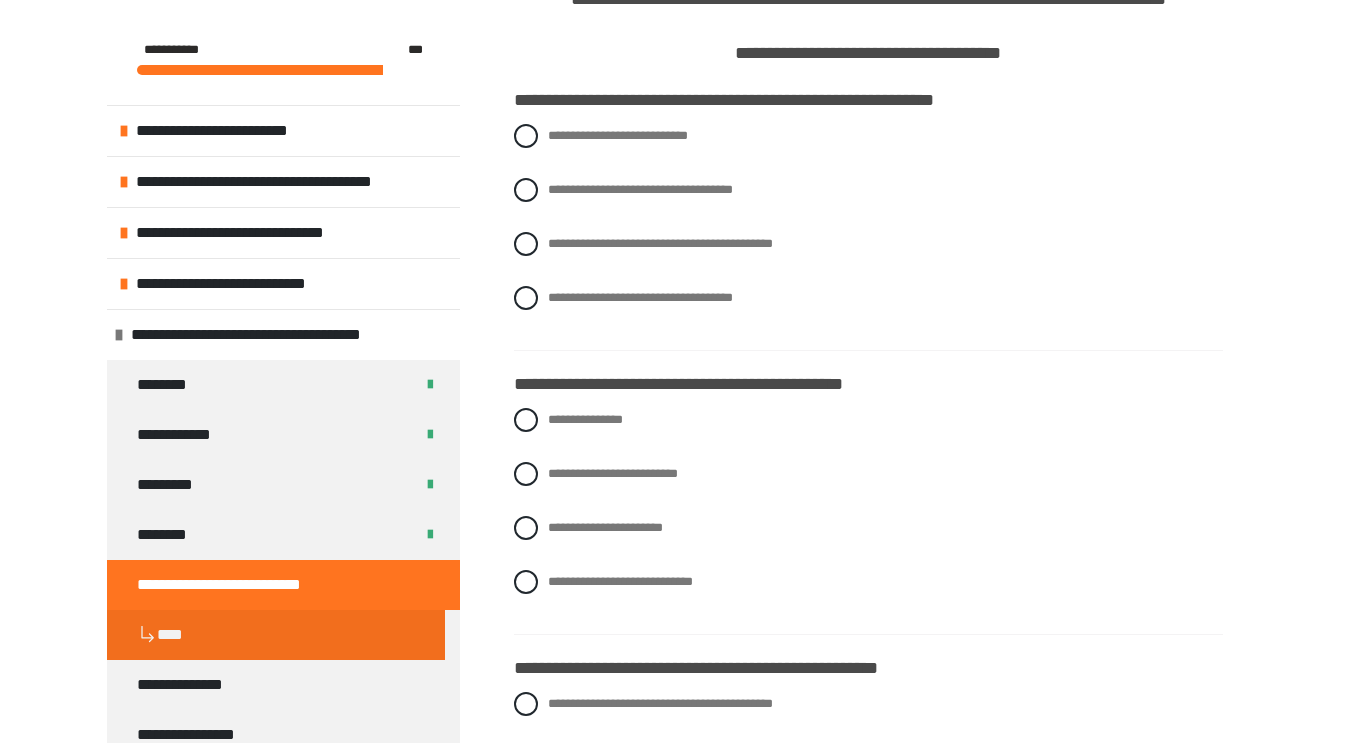 scroll, scrollTop: 660, scrollLeft: 0, axis: vertical 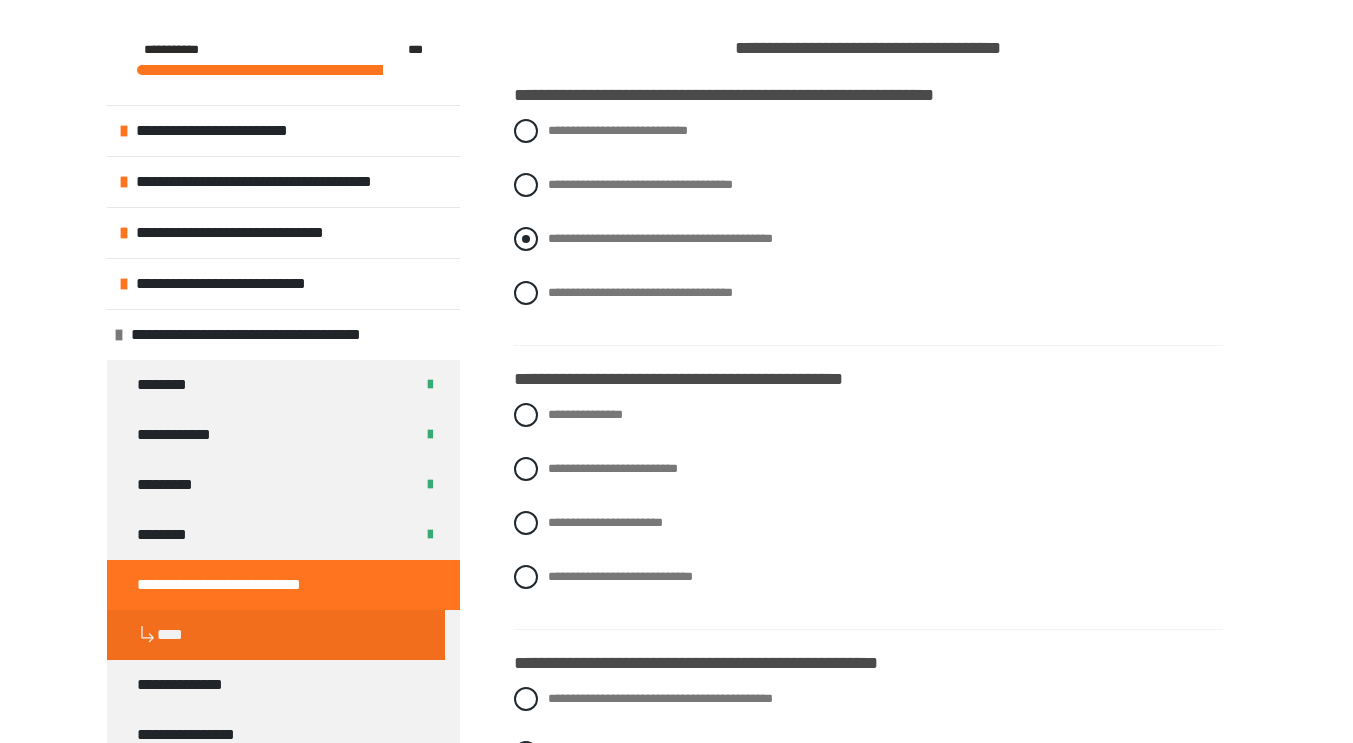 click at bounding box center [526, 239] 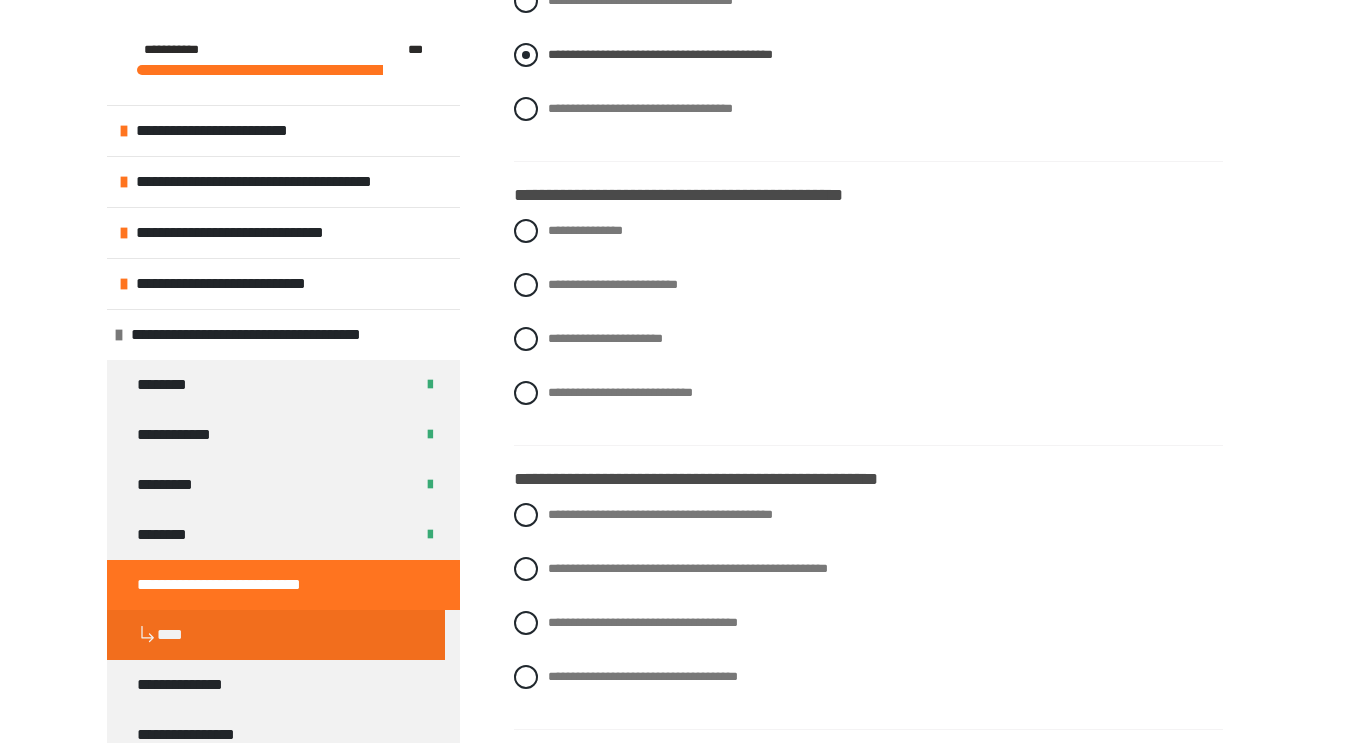 scroll, scrollTop: 851, scrollLeft: 0, axis: vertical 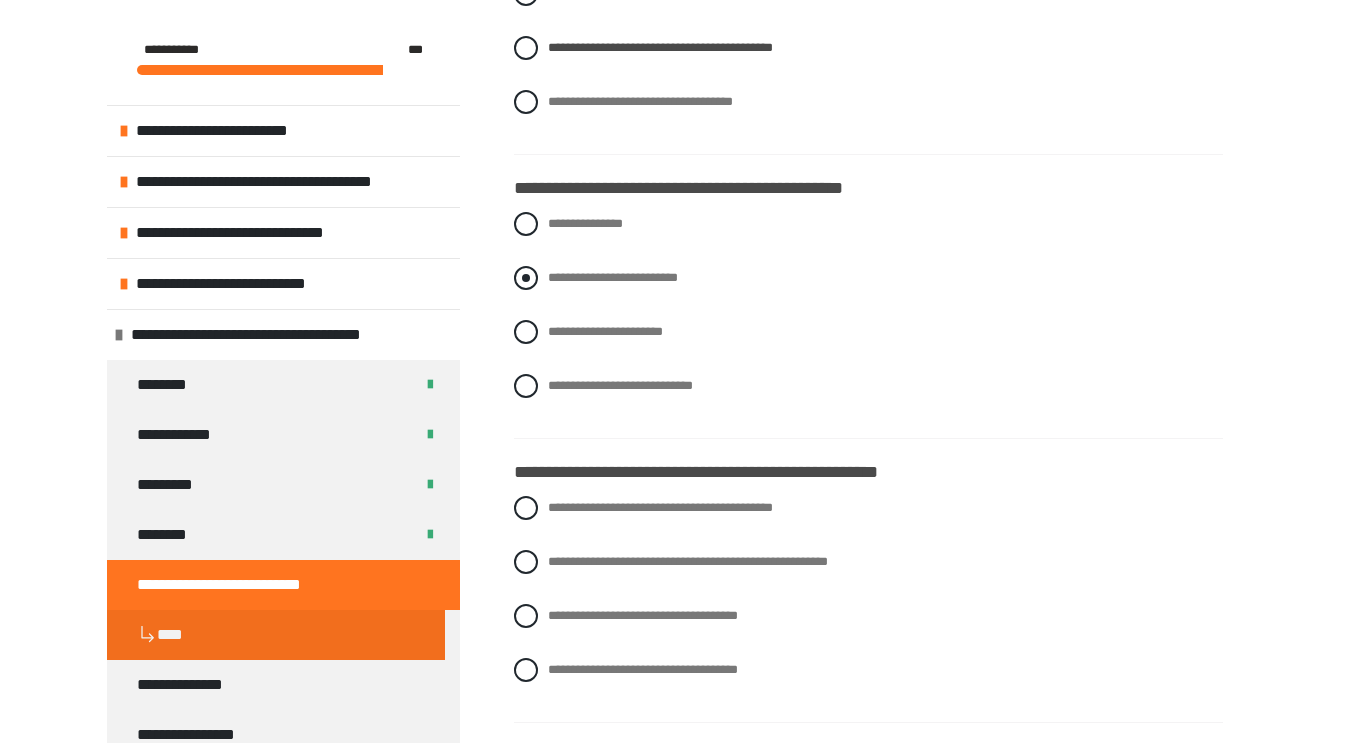 click at bounding box center (526, 278) 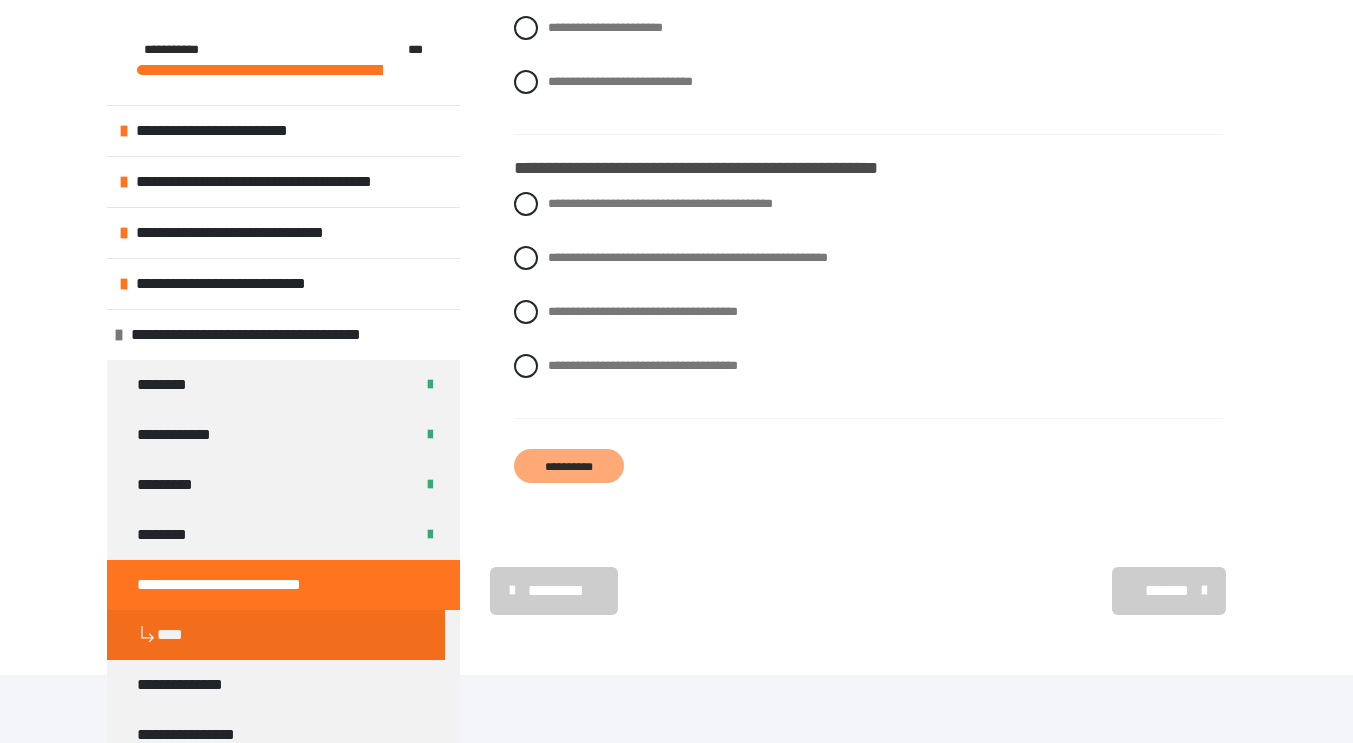 scroll, scrollTop: 1156, scrollLeft: 0, axis: vertical 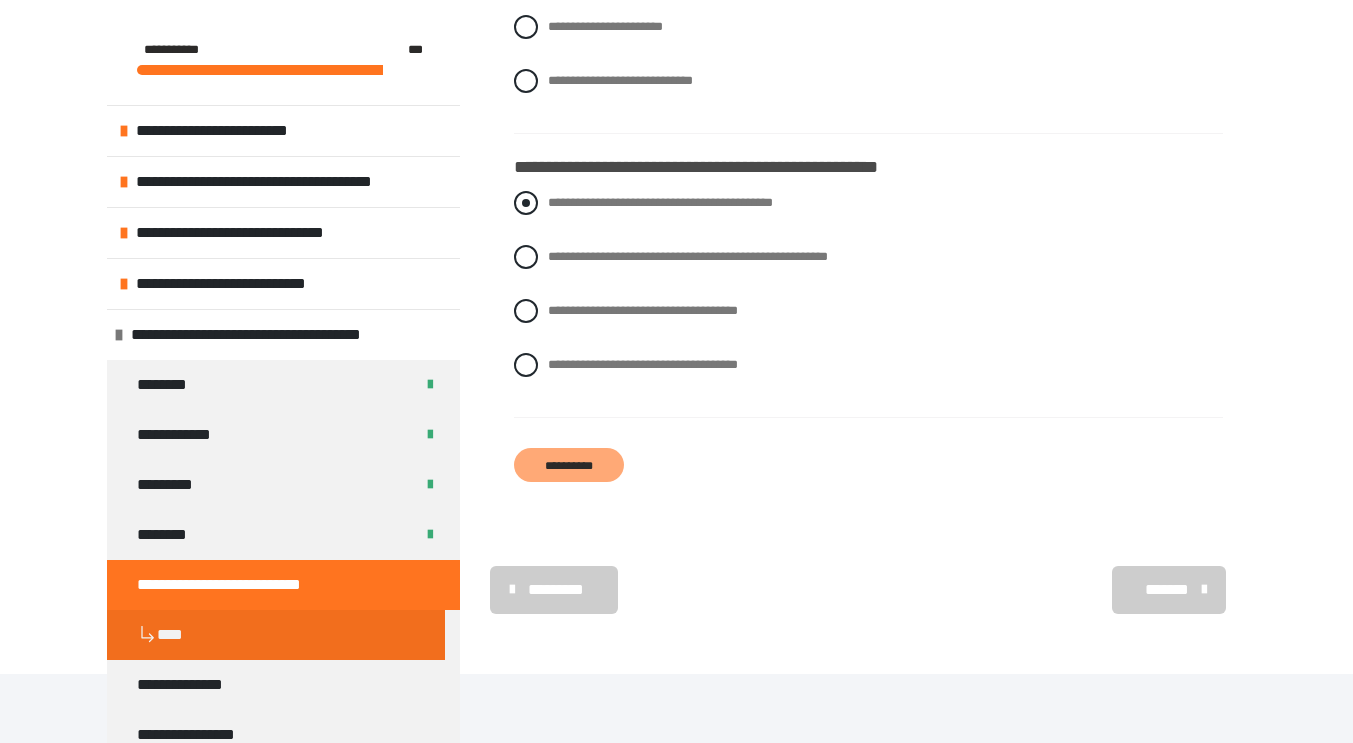 click at bounding box center [526, 203] 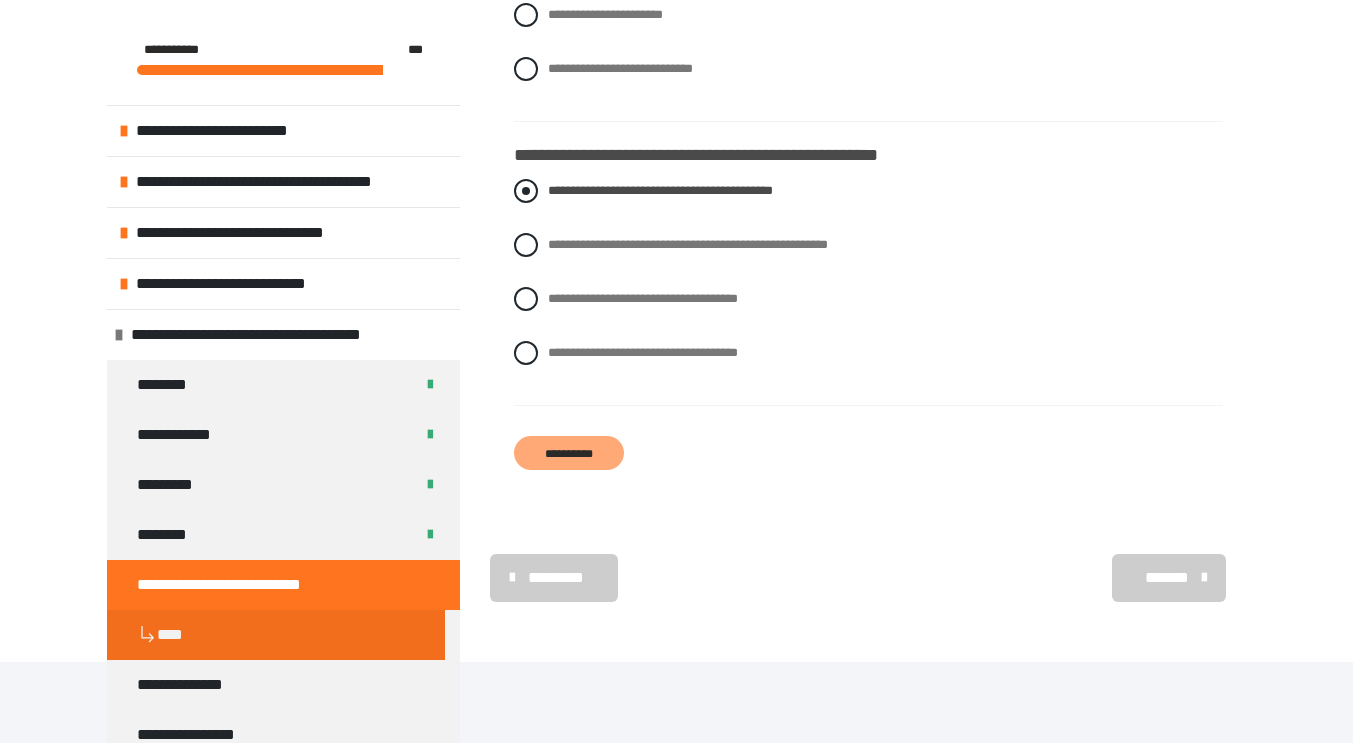 scroll, scrollTop: 1167, scrollLeft: 0, axis: vertical 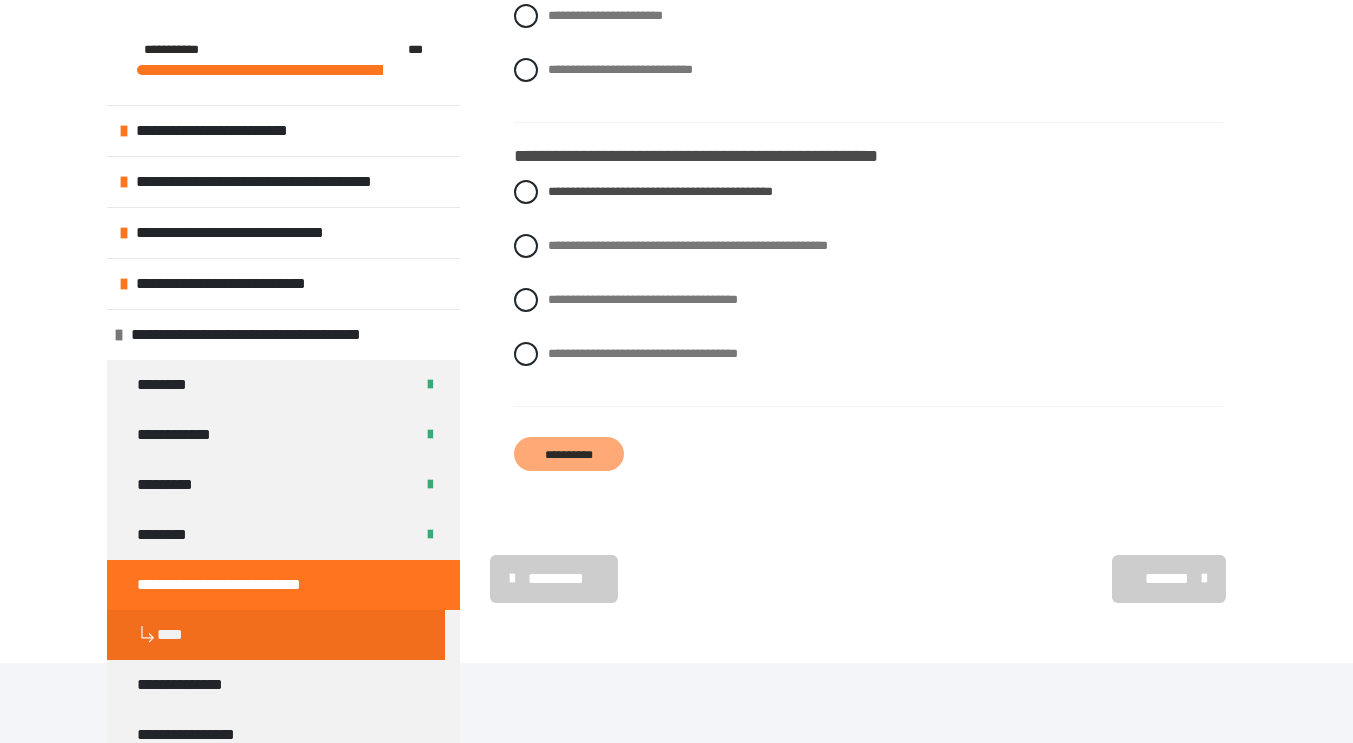 click on "**********" at bounding box center (569, 454) 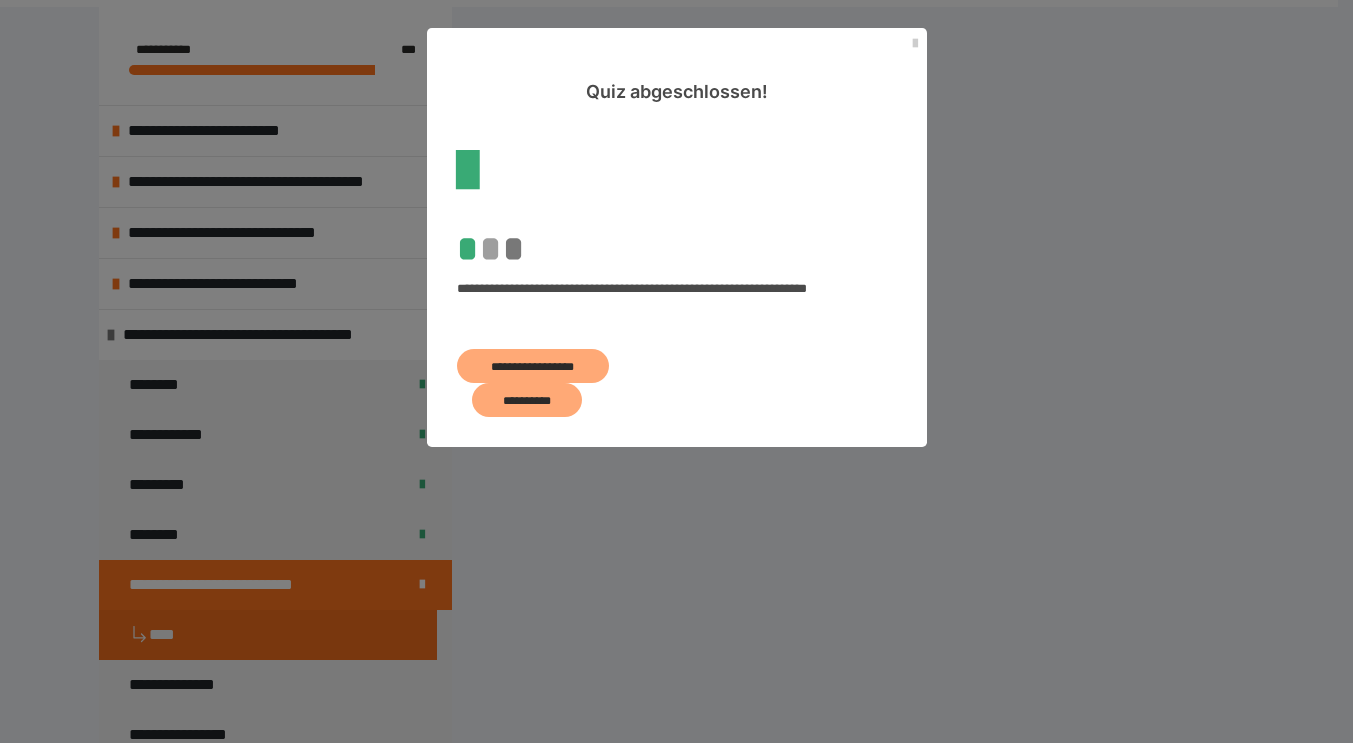 scroll, scrollTop: 778, scrollLeft: 0, axis: vertical 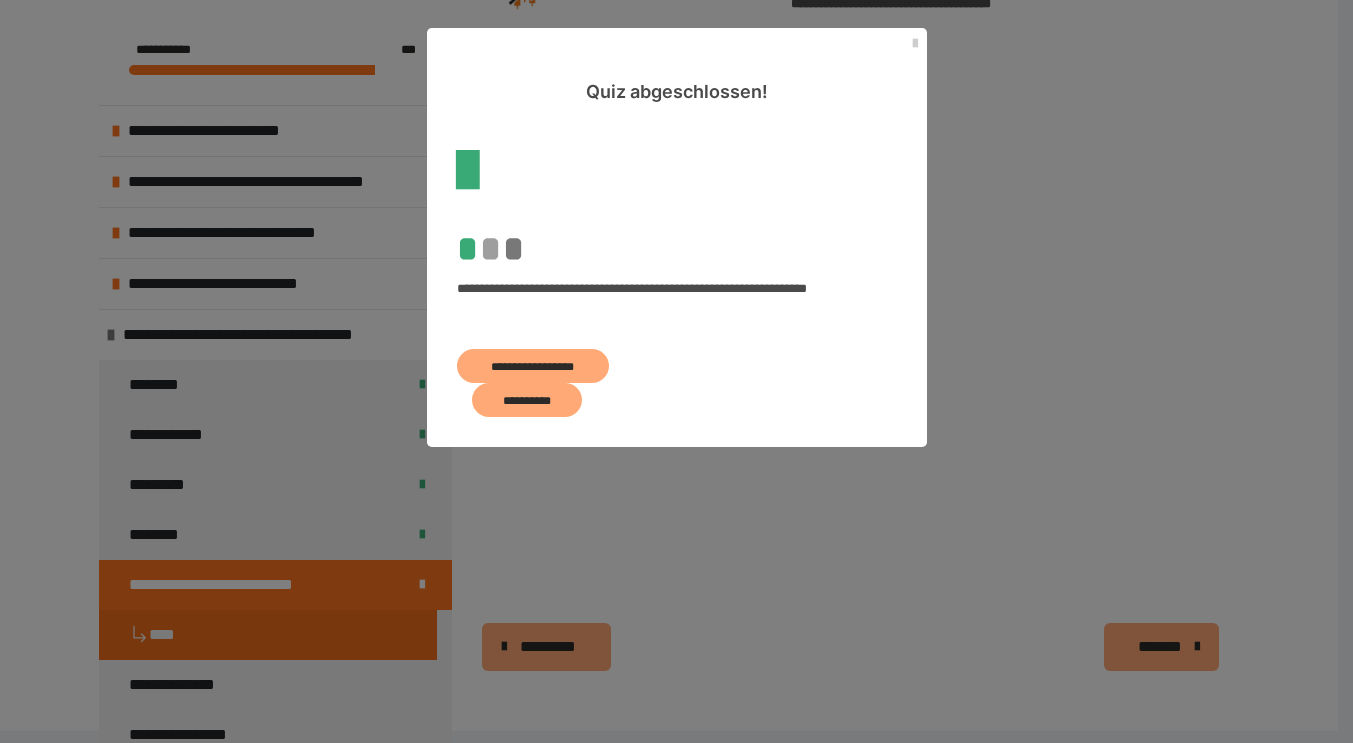click on "**********" at bounding box center (527, 400) 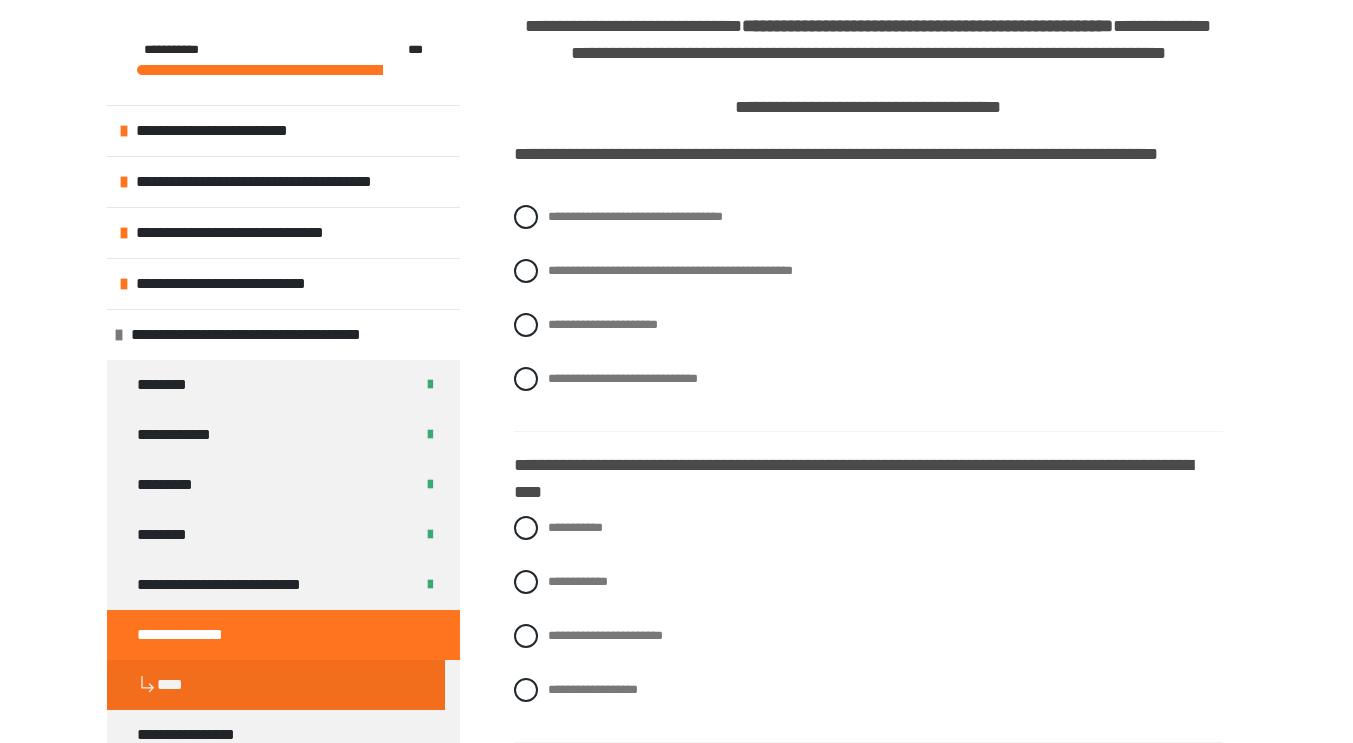 scroll, scrollTop: 604, scrollLeft: 0, axis: vertical 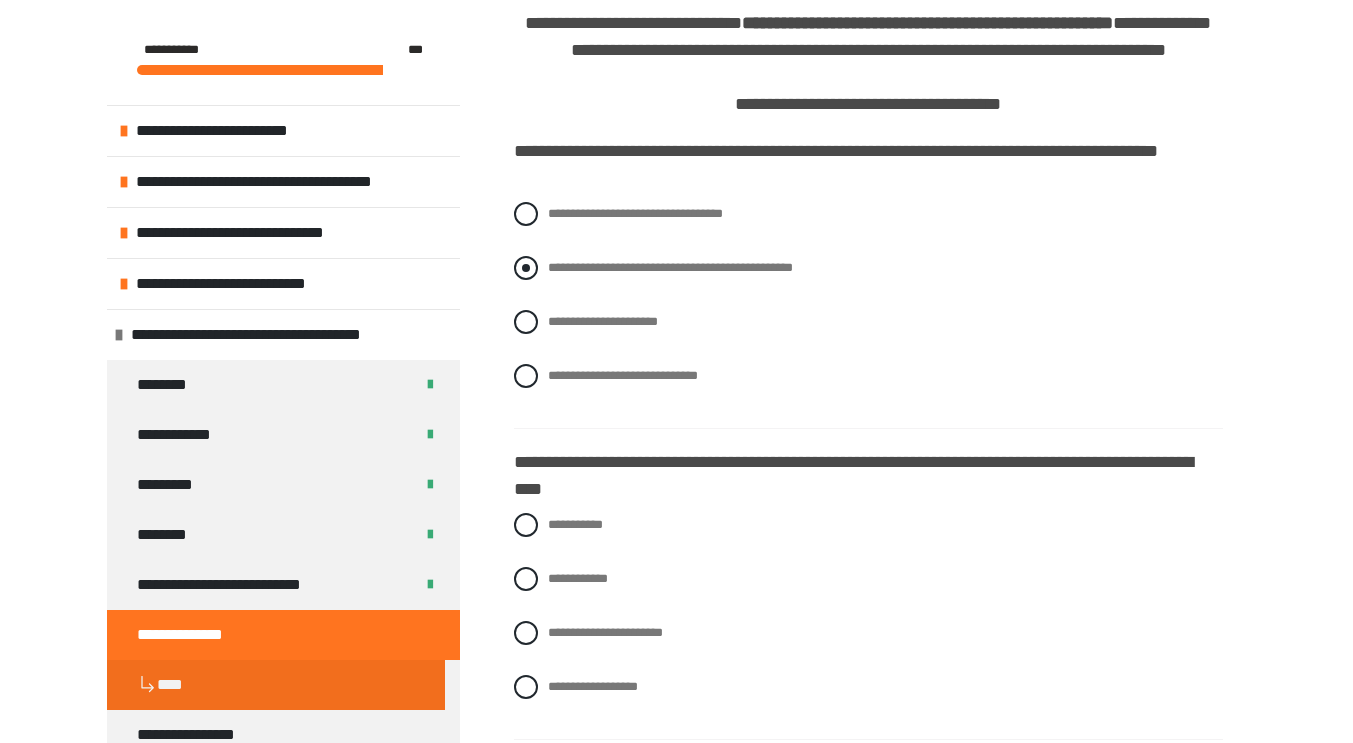 click at bounding box center (526, 268) 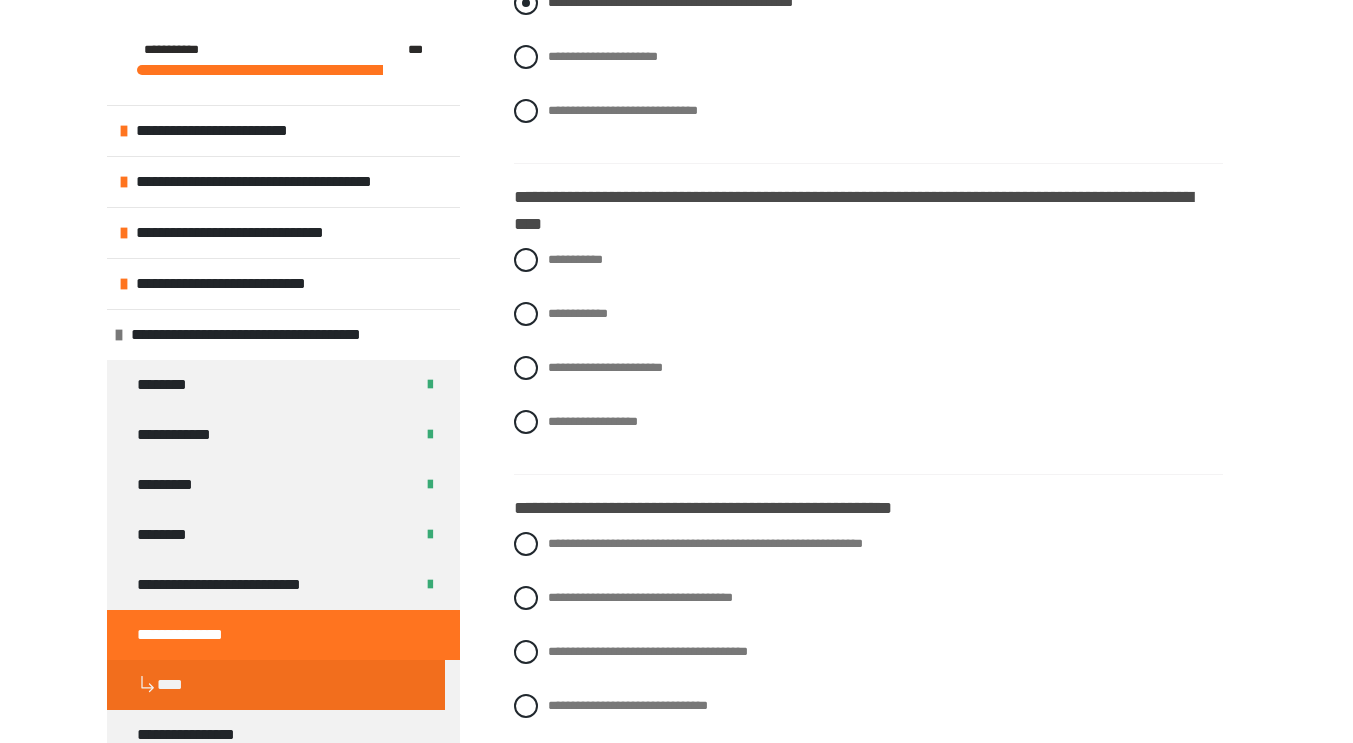 scroll, scrollTop: 874, scrollLeft: 0, axis: vertical 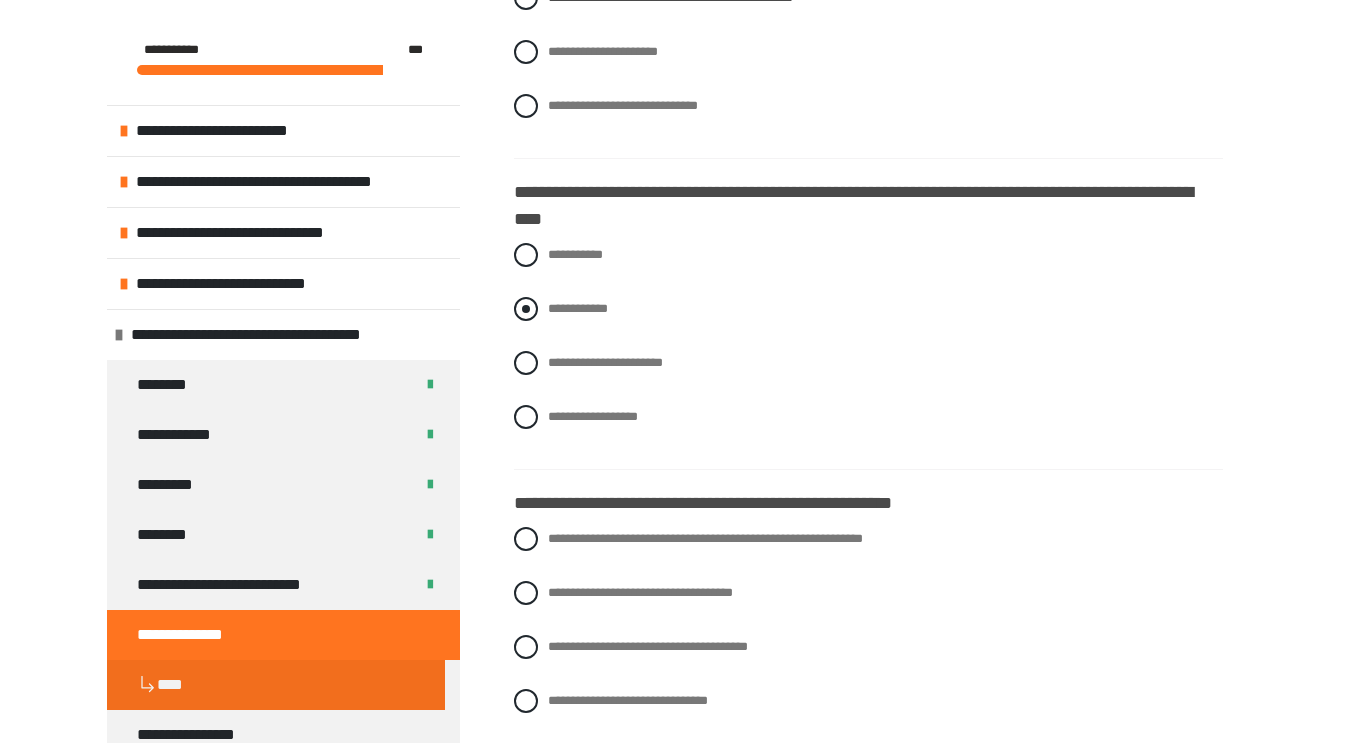 click at bounding box center [526, 309] 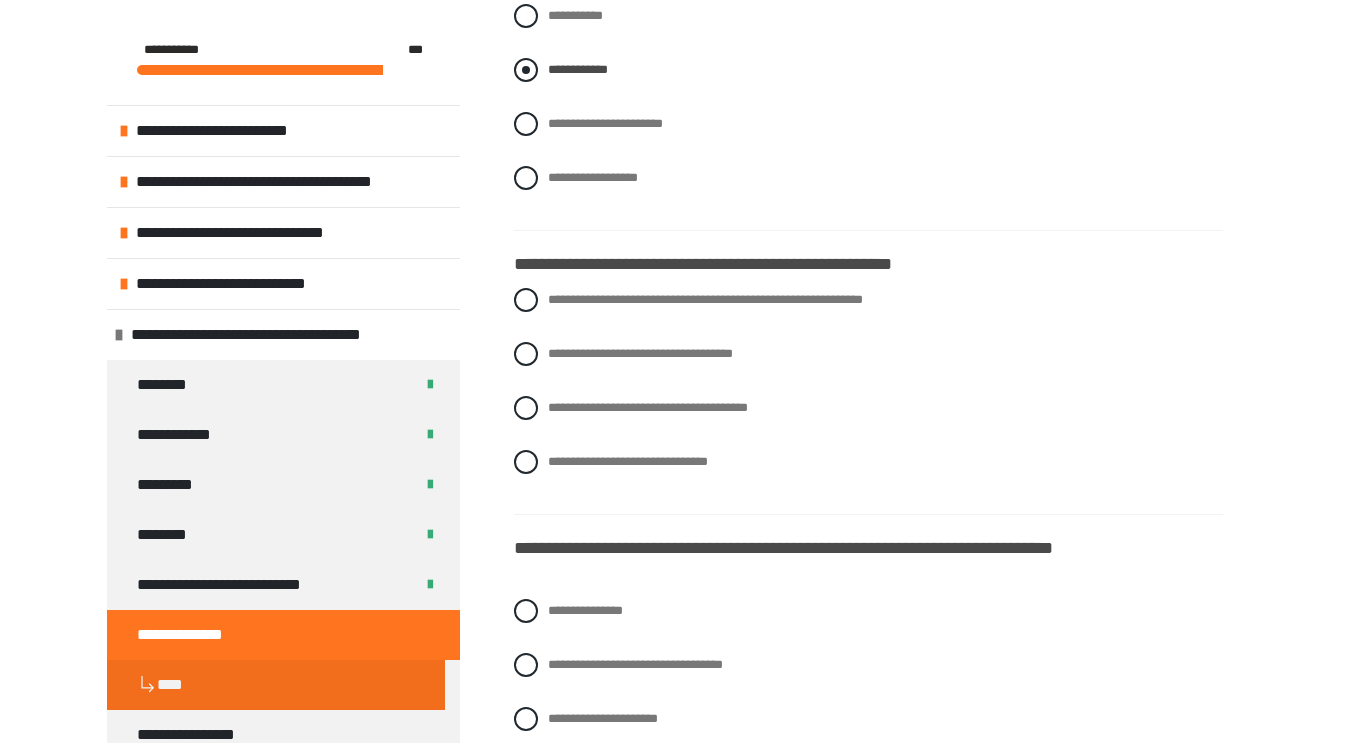 scroll, scrollTop: 1113, scrollLeft: 0, axis: vertical 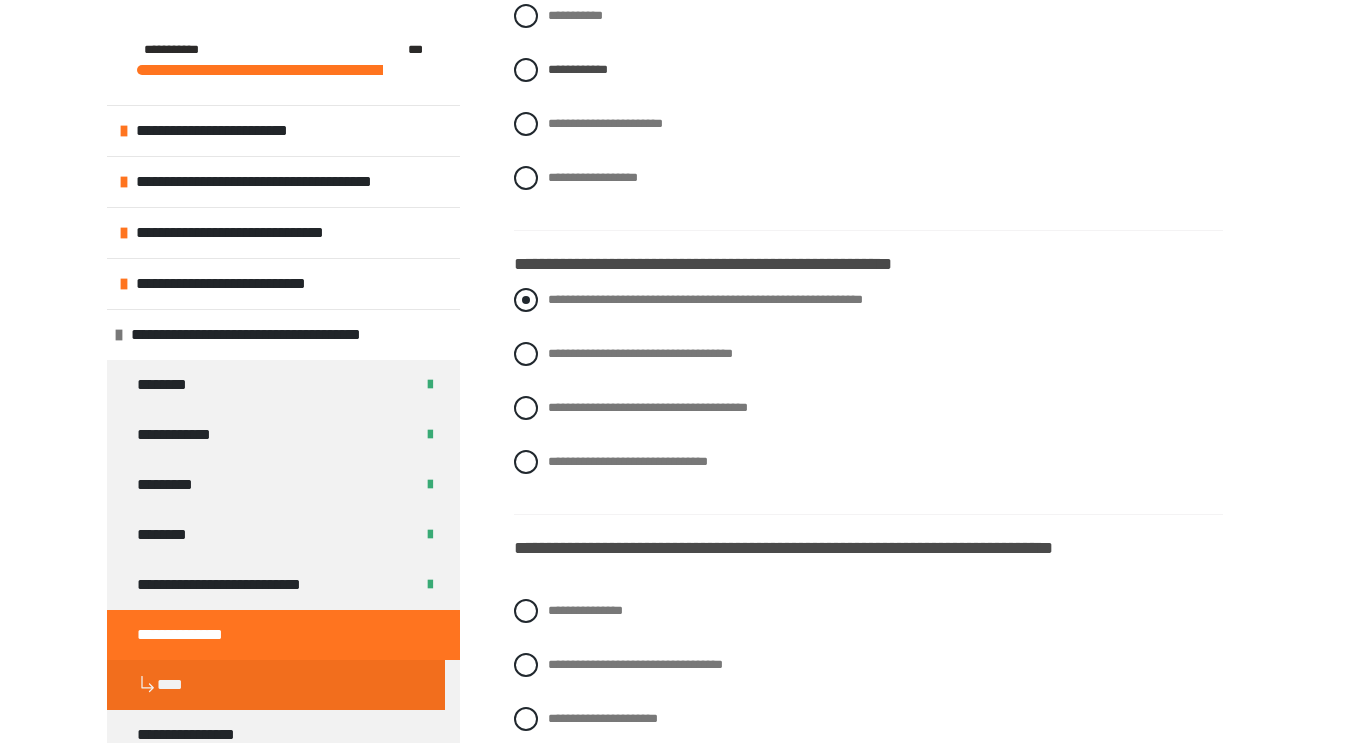 click at bounding box center [526, 300] 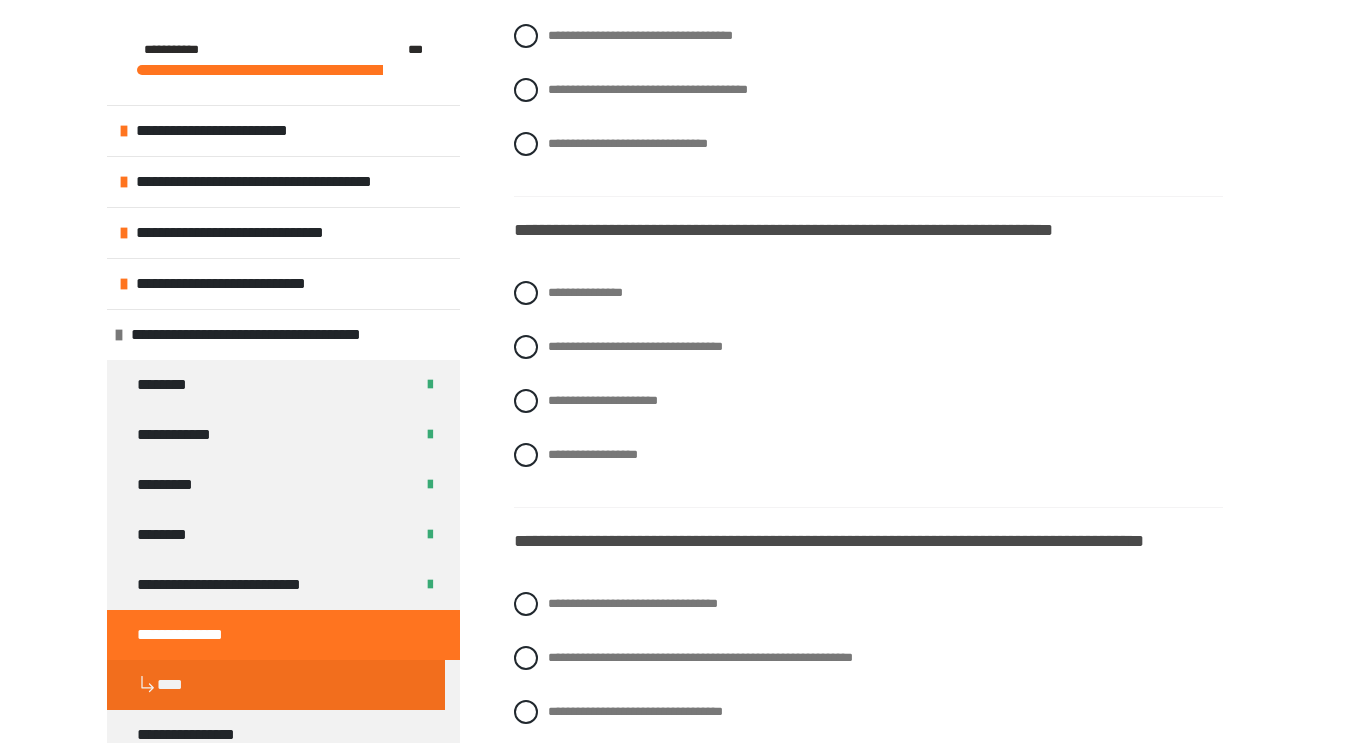 scroll, scrollTop: 1485, scrollLeft: 0, axis: vertical 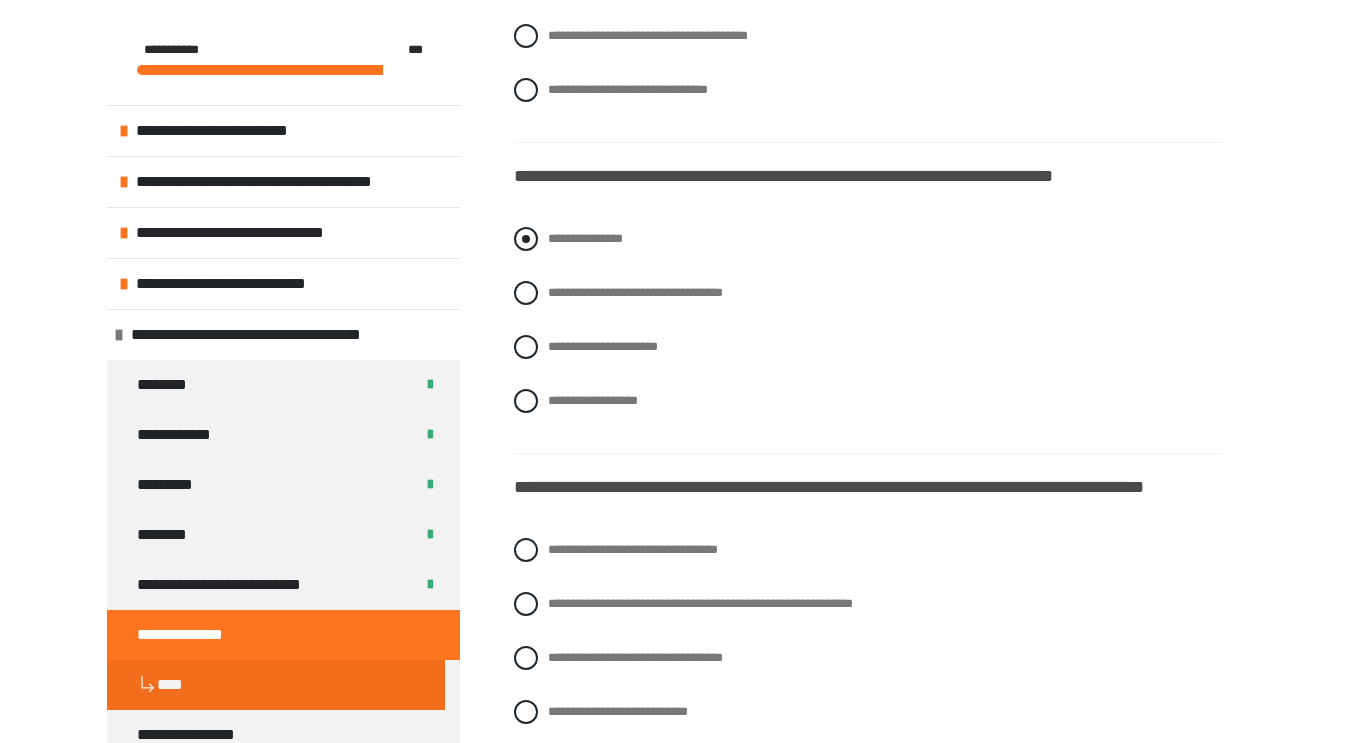 click at bounding box center [526, 239] 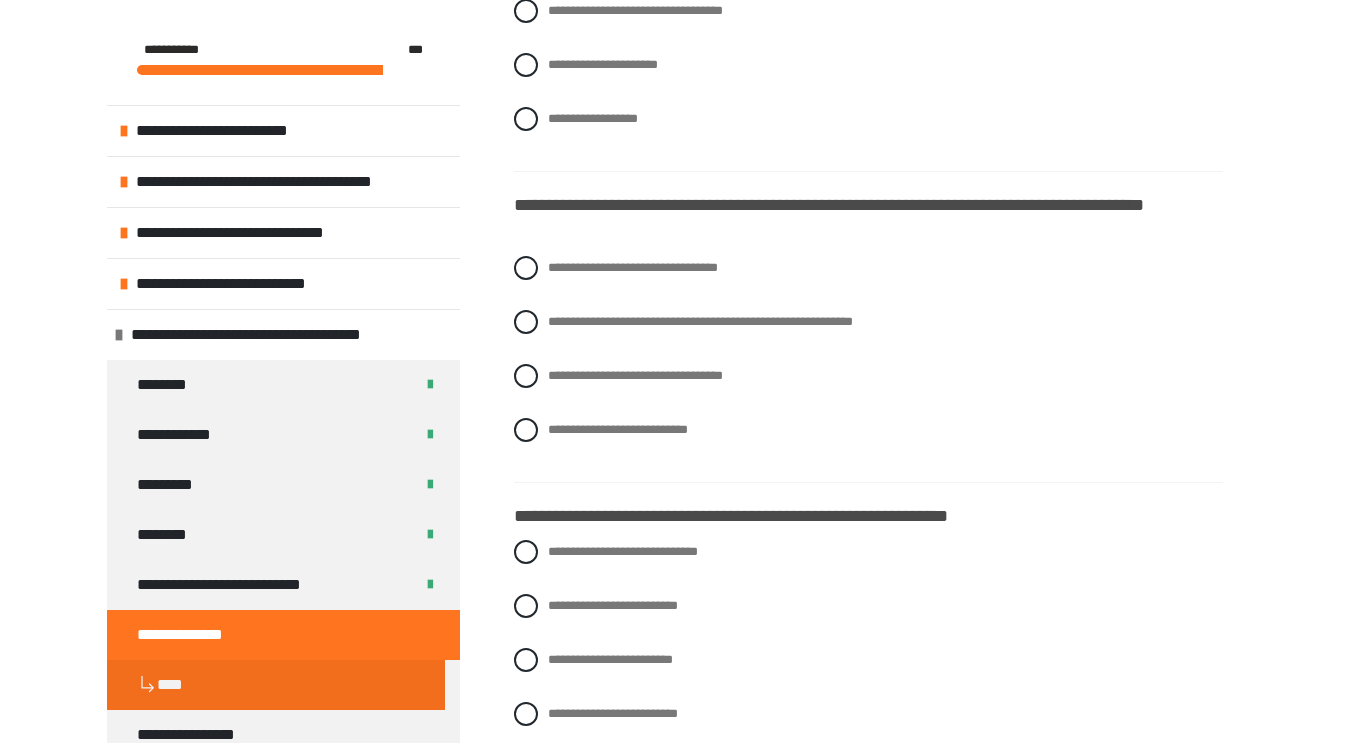 scroll, scrollTop: 1767, scrollLeft: 0, axis: vertical 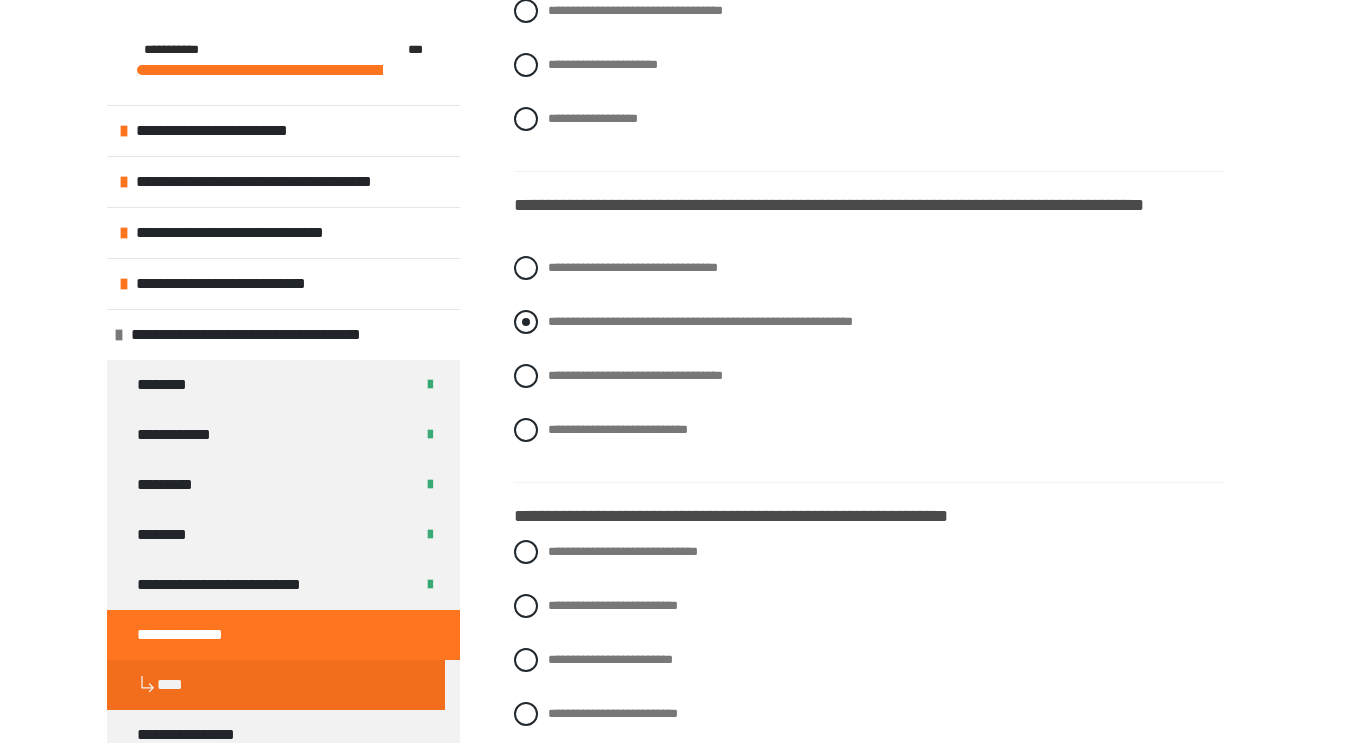 click at bounding box center (526, 322) 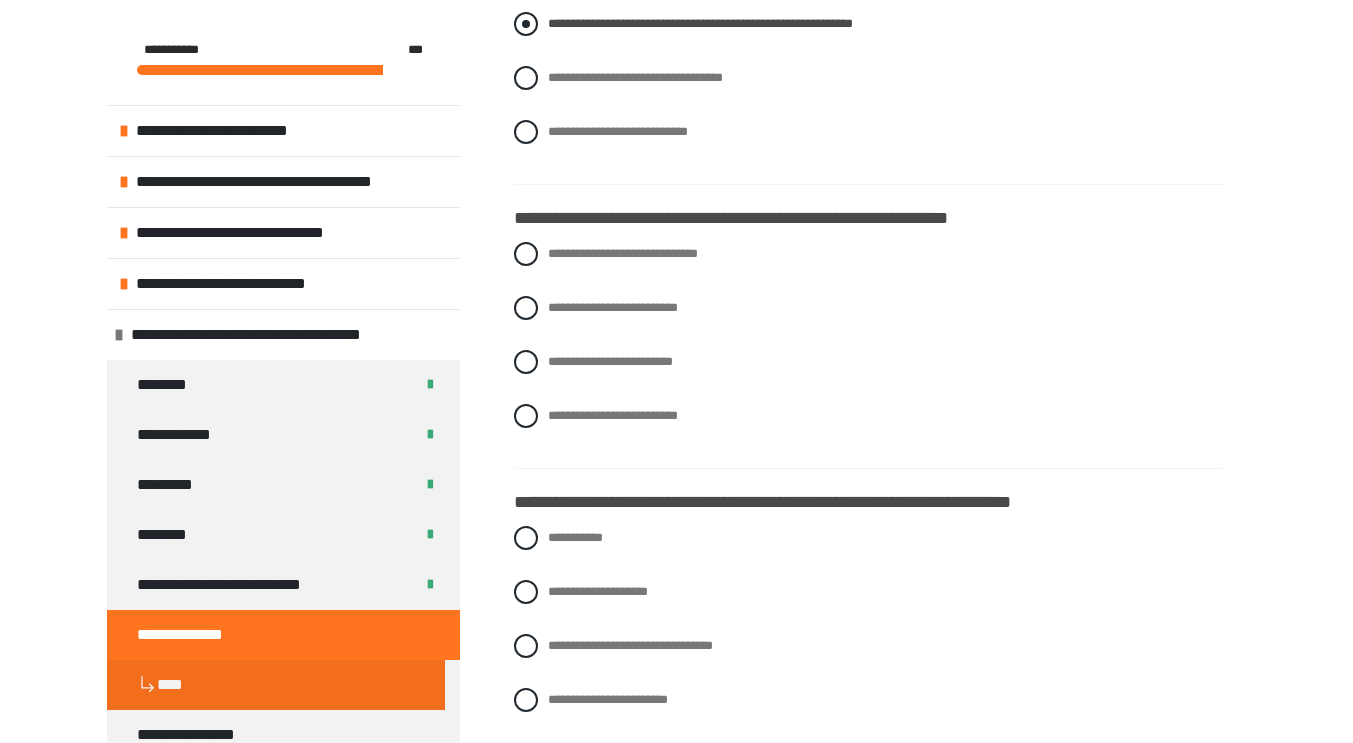 scroll, scrollTop: 2066, scrollLeft: 0, axis: vertical 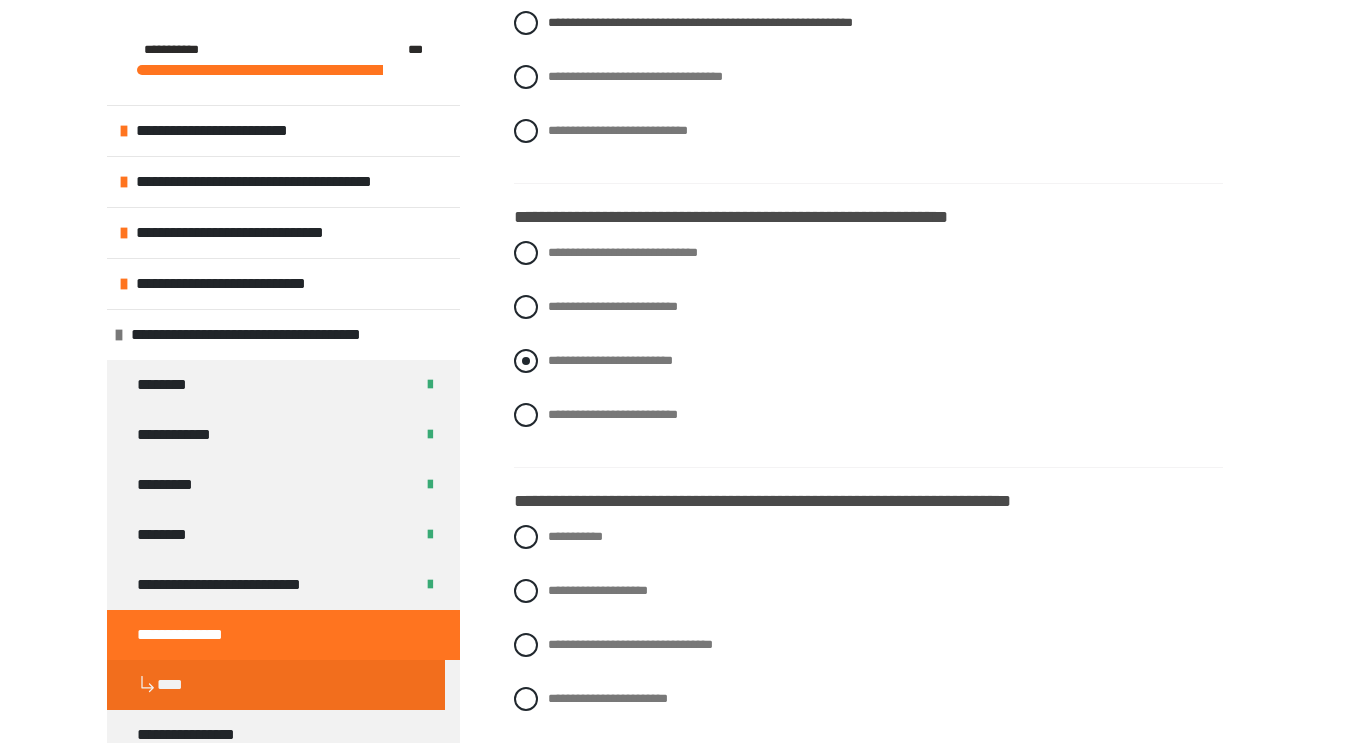 click at bounding box center (526, 361) 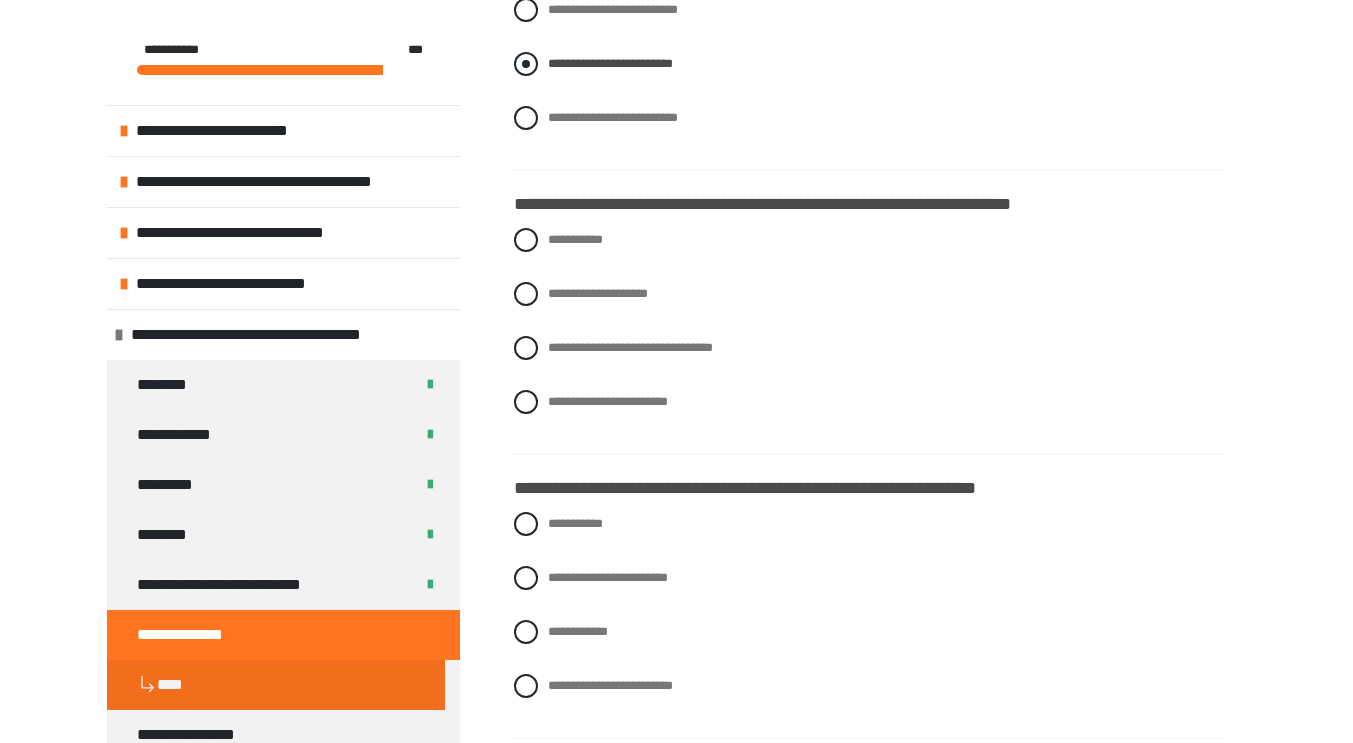 scroll, scrollTop: 2363, scrollLeft: 0, axis: vertical 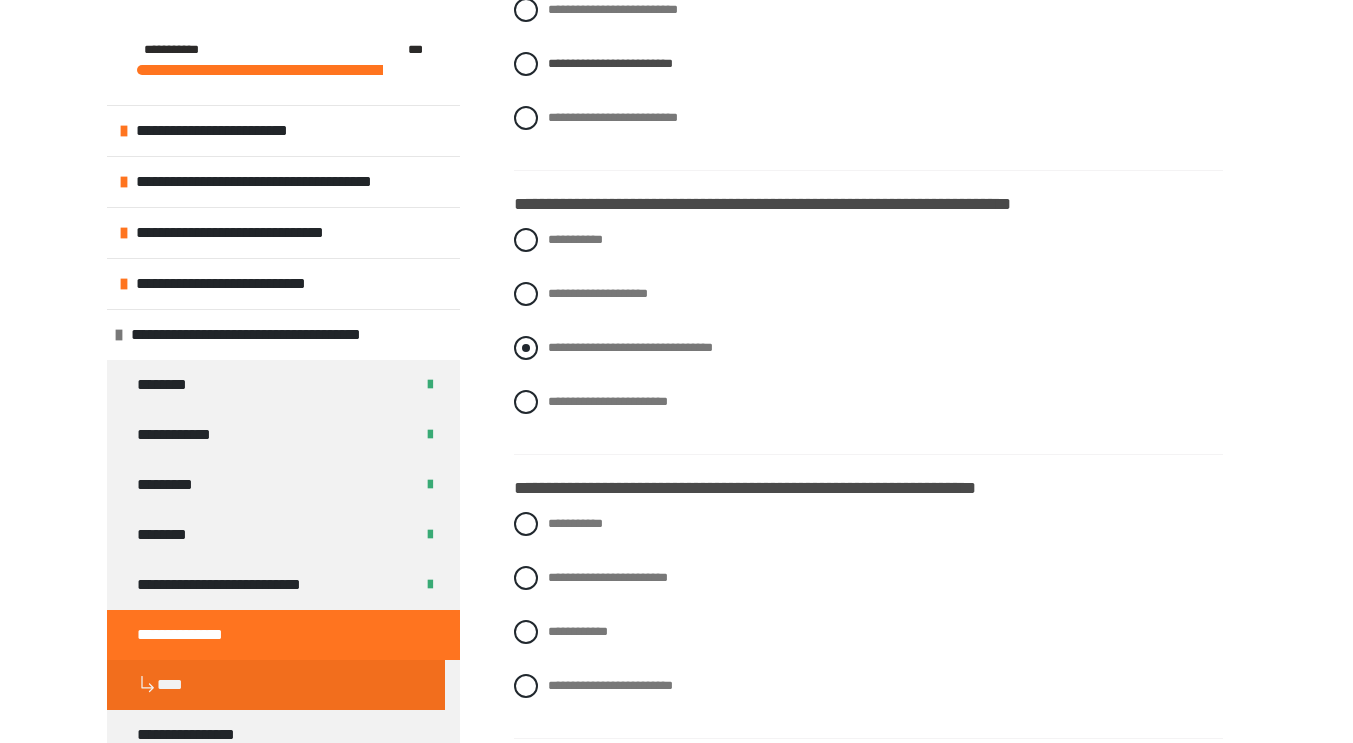 click at bounding box center (526, 348) 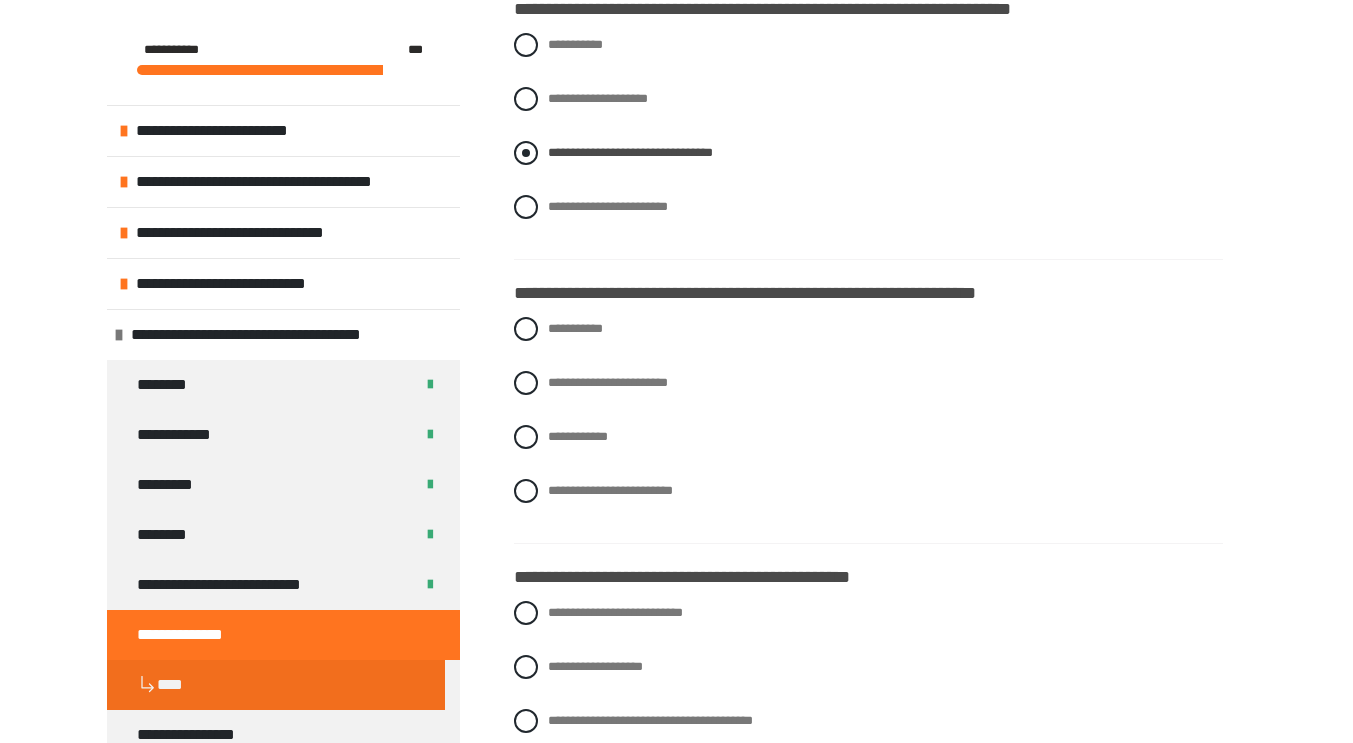 scroll, scrollTop: 2568, scrollLeft: 0, axis: vertical 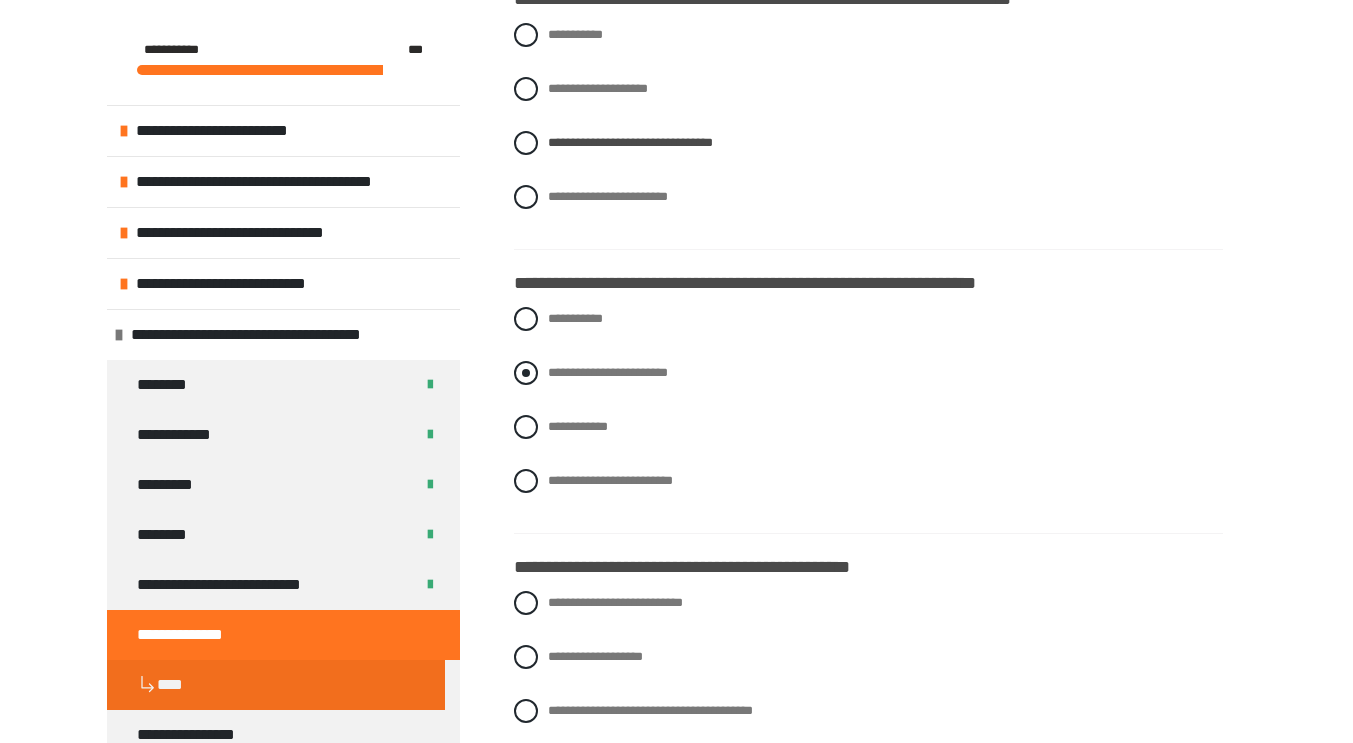 click at bounding box center [526, 373] 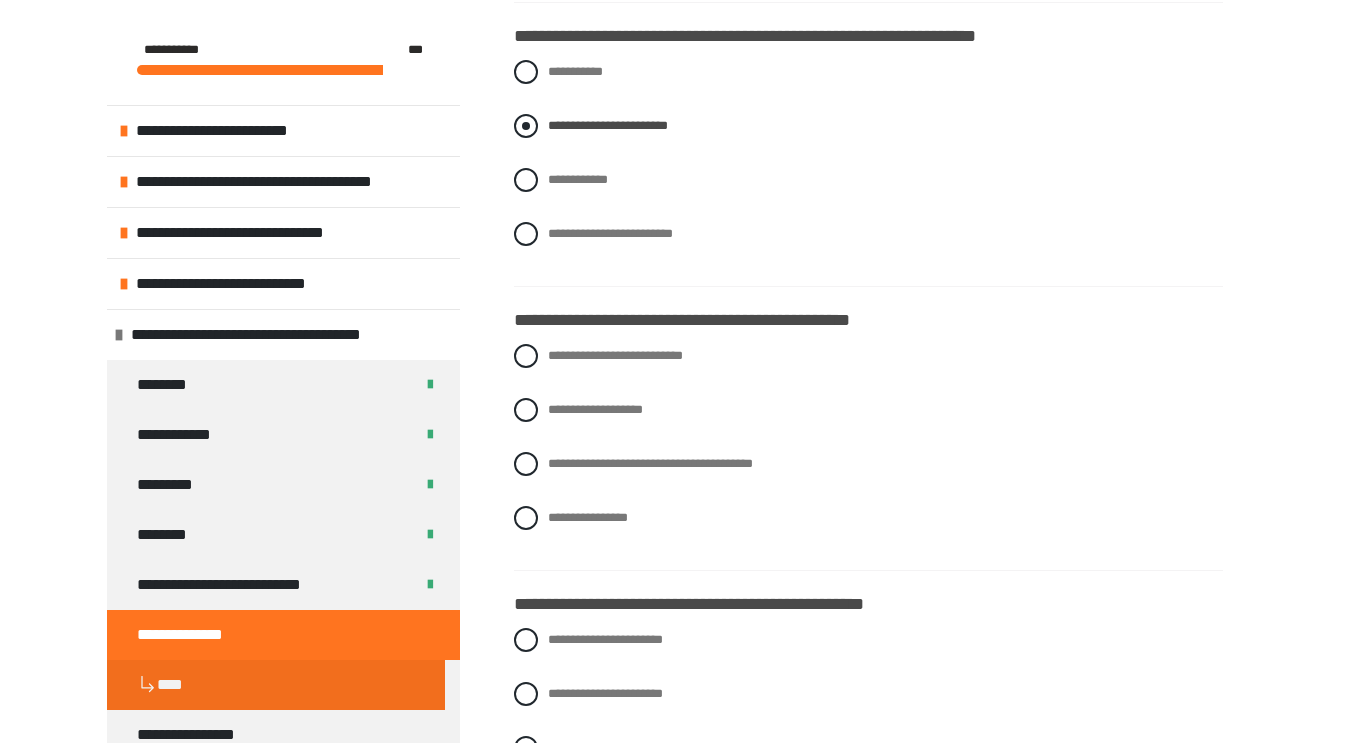 scroll, scrollTop: 2856, scrollLeft: 0, axis: vertical 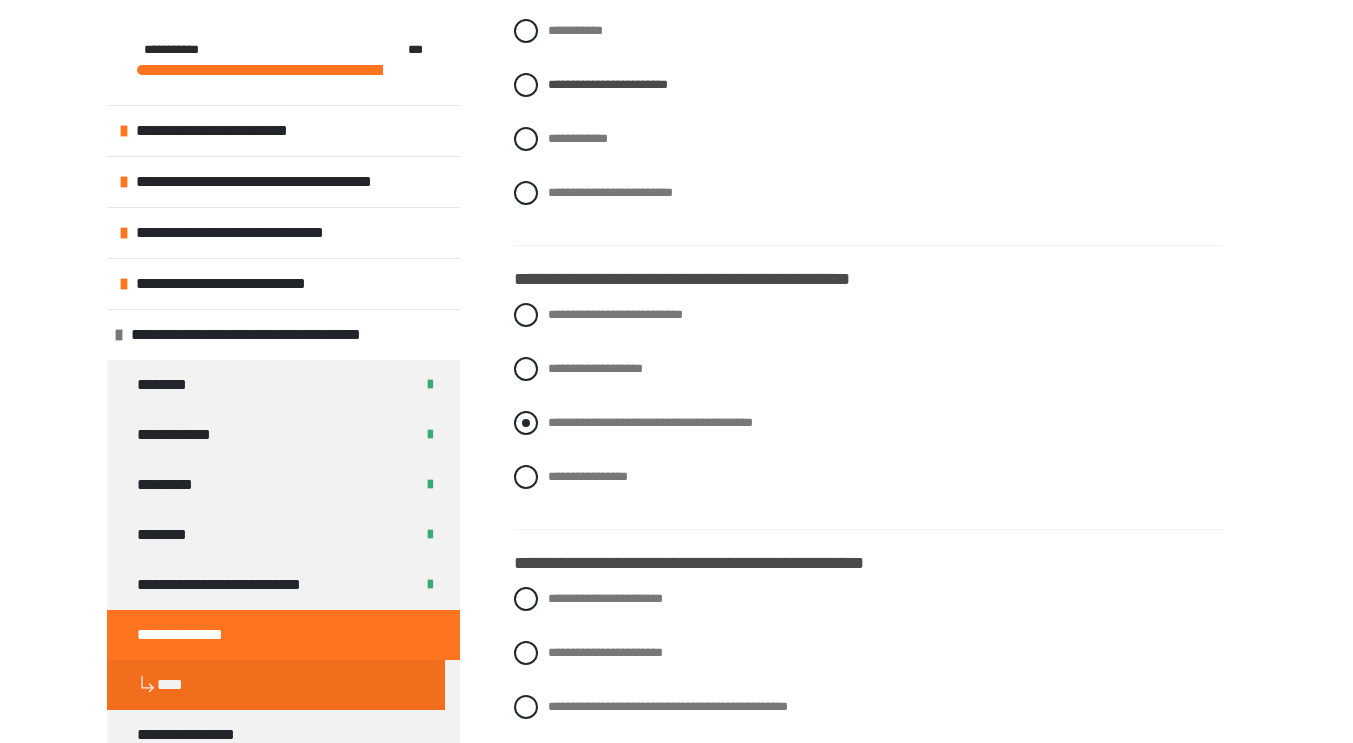 click at bounding box center [526, 423] 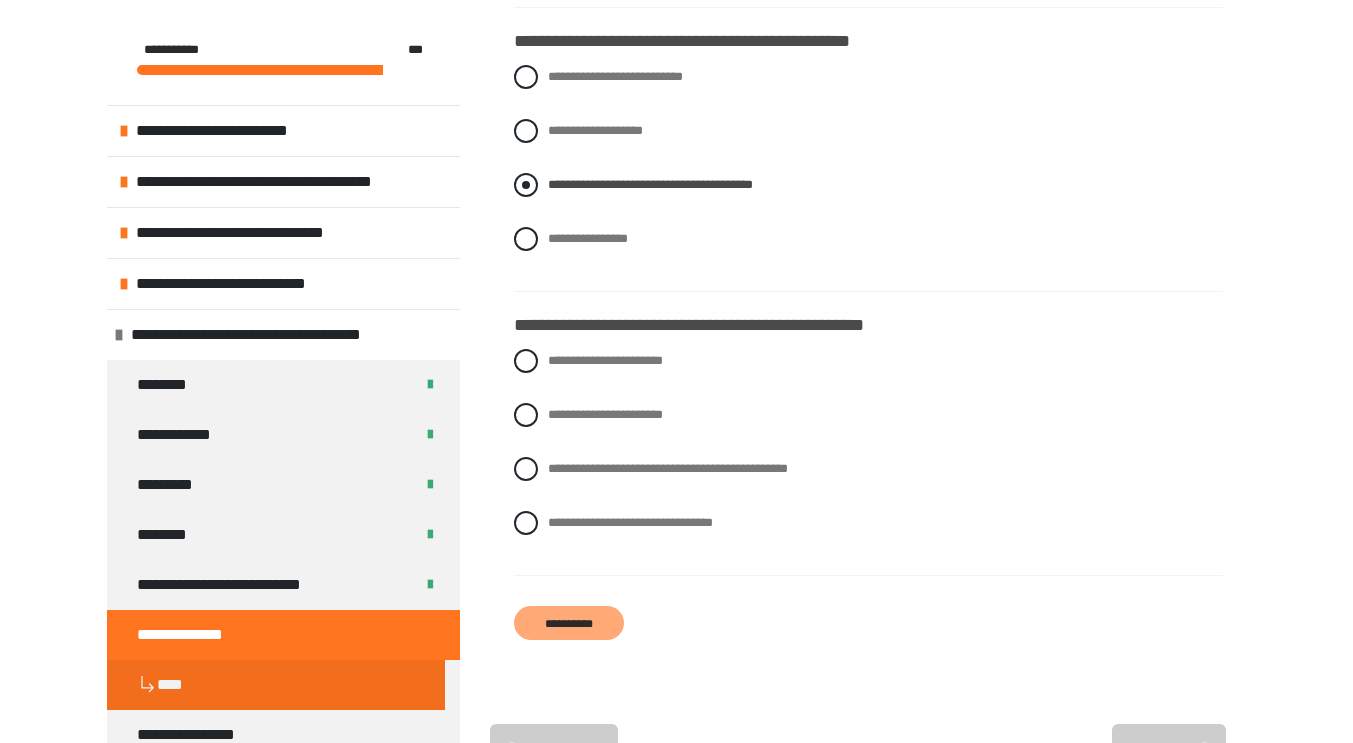 scroll, scrollTop: 3115, scrollLeft: 0, axis: vertical 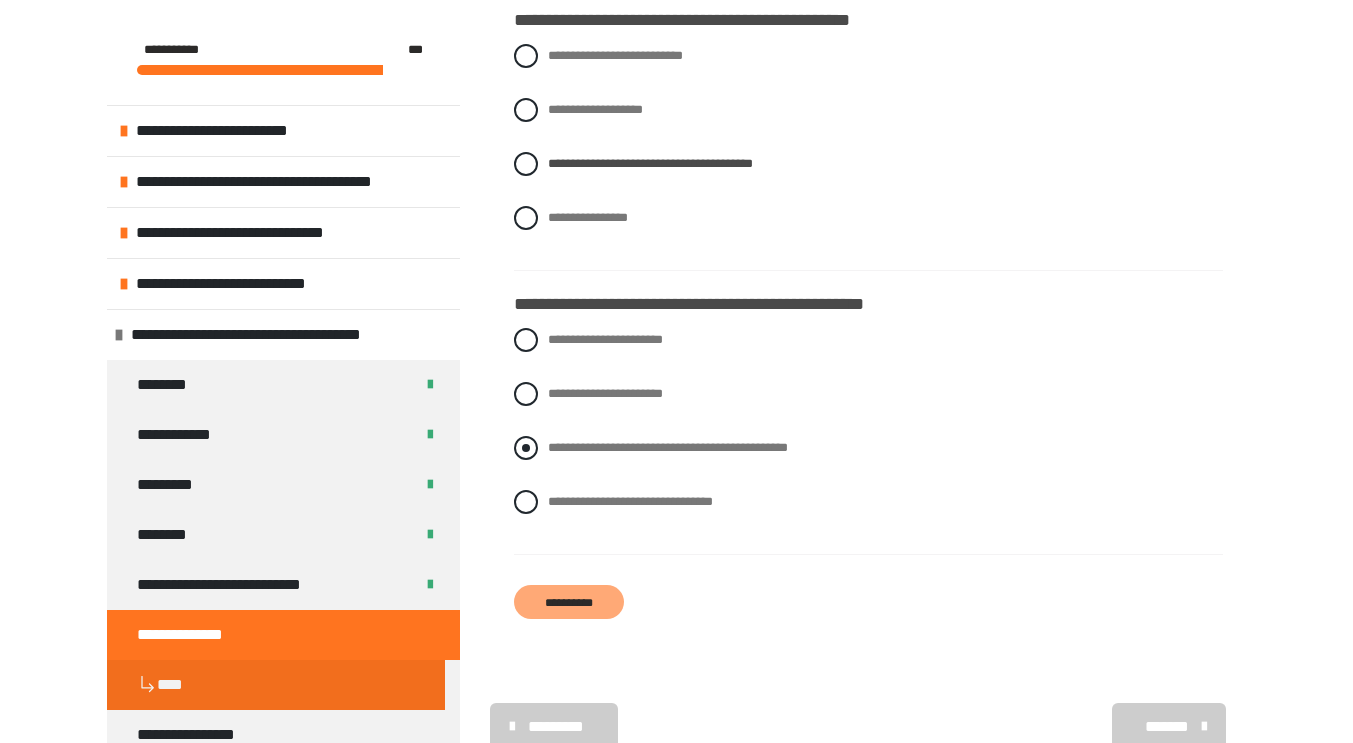 click at bounding box center (526, 448) 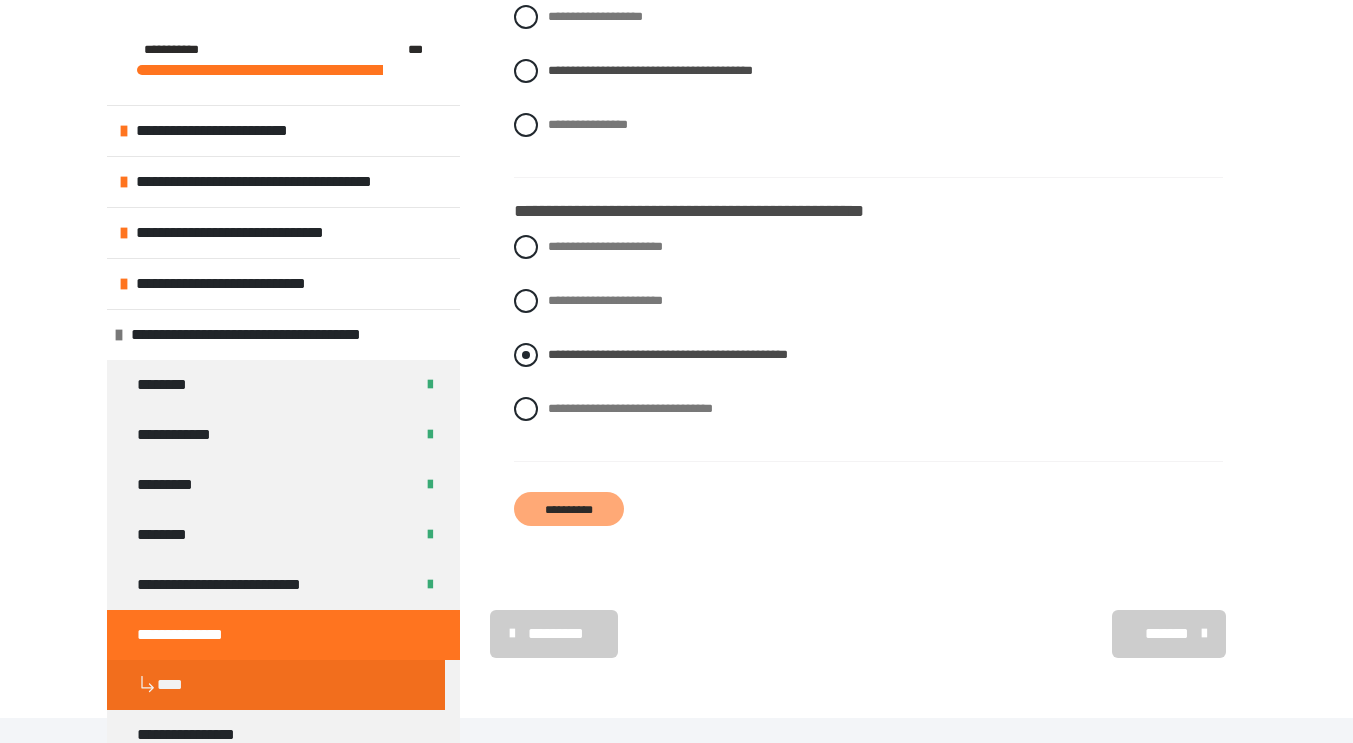 scroll, scrollTop: 3251, scrollLeft: 0, axis: vertical 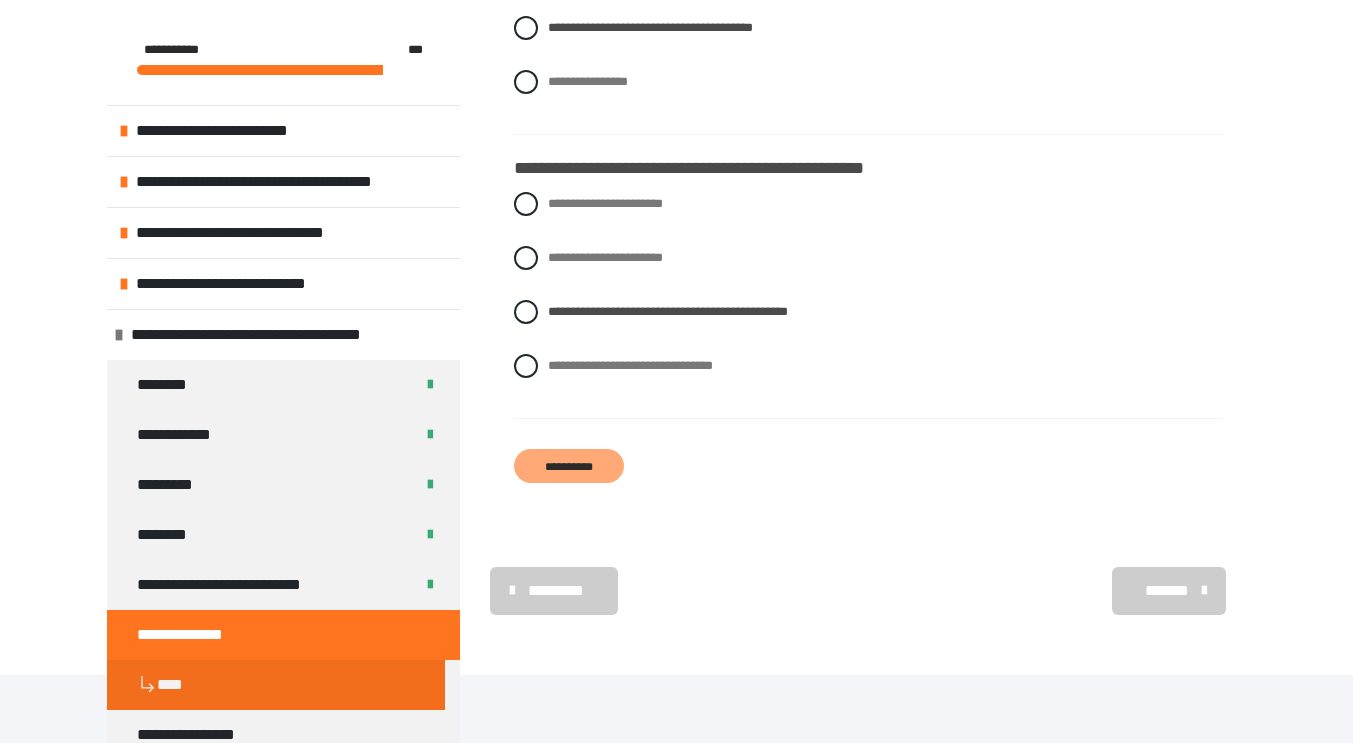 click on "**********" at bounding box center [569, 466] 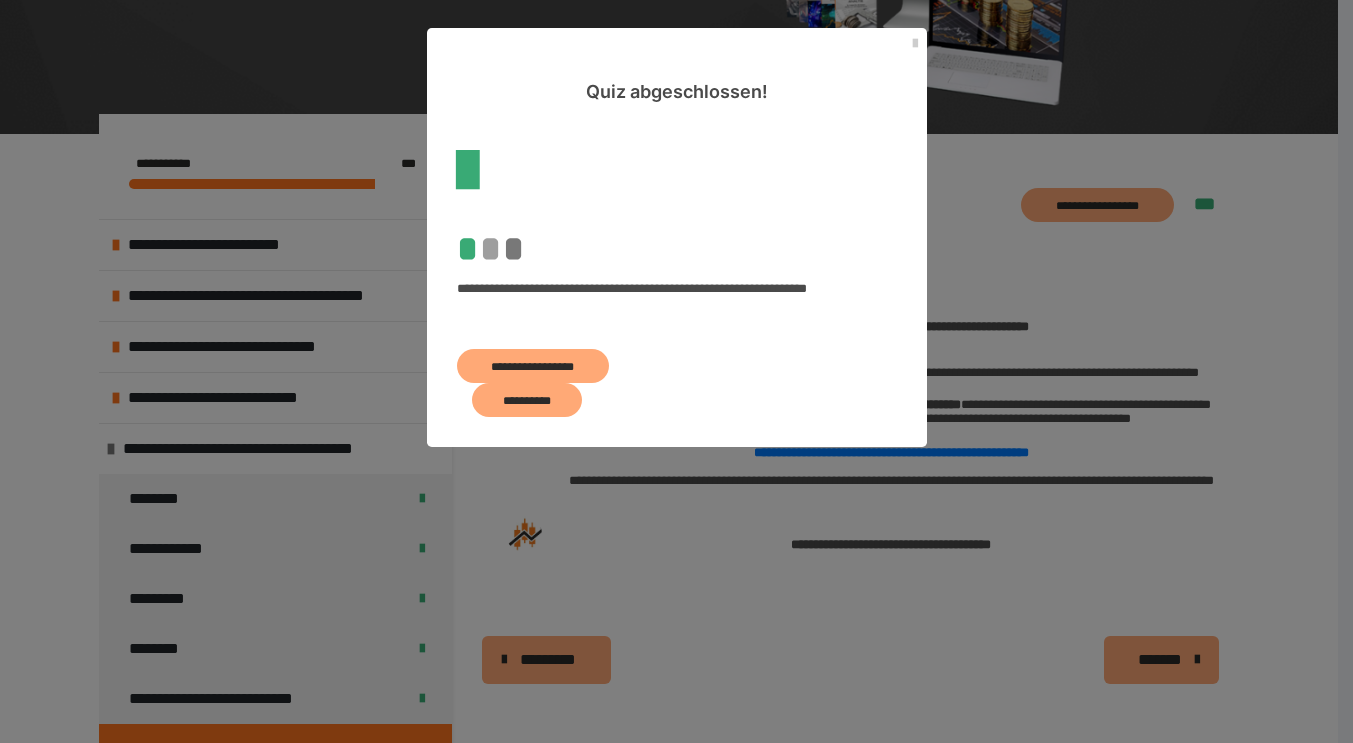 scroll, scrollTop: 885, scrollLeft: 0, axis: vertical 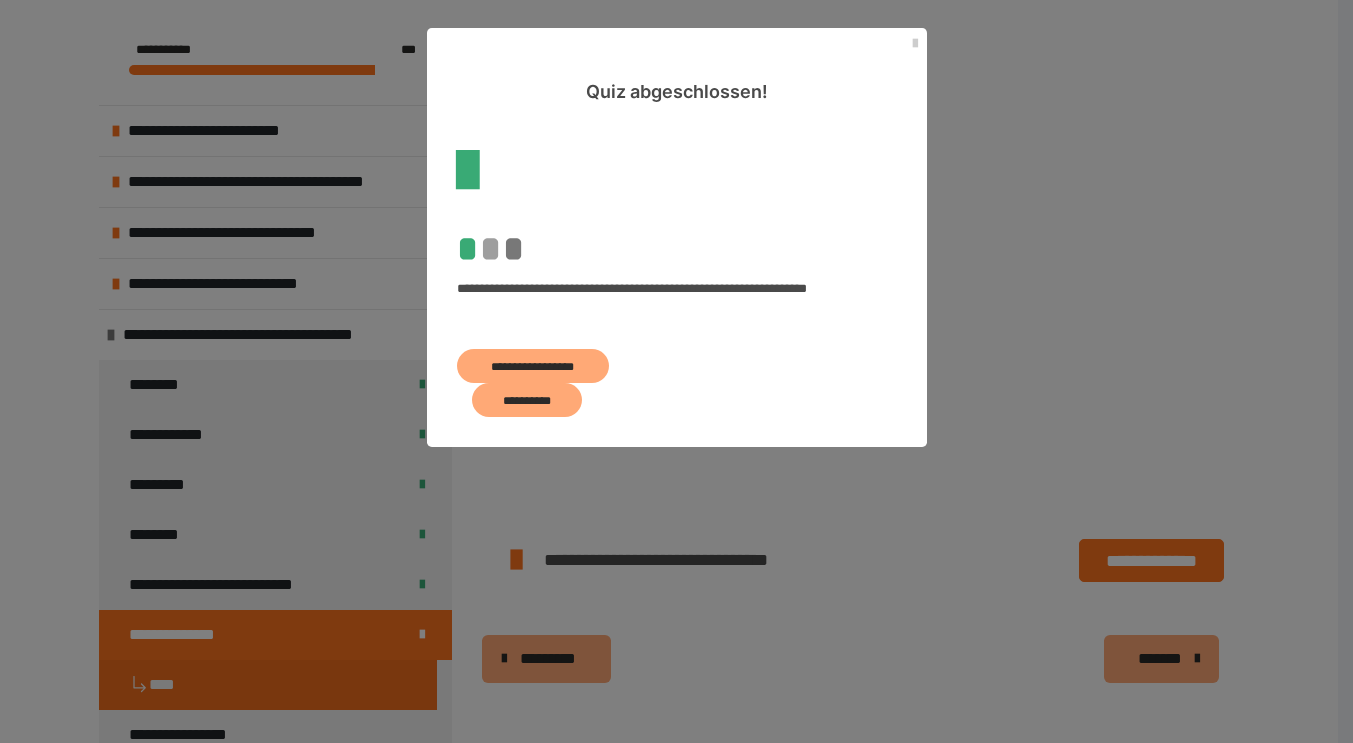 click on "**********" at bounding box center (533, 366) 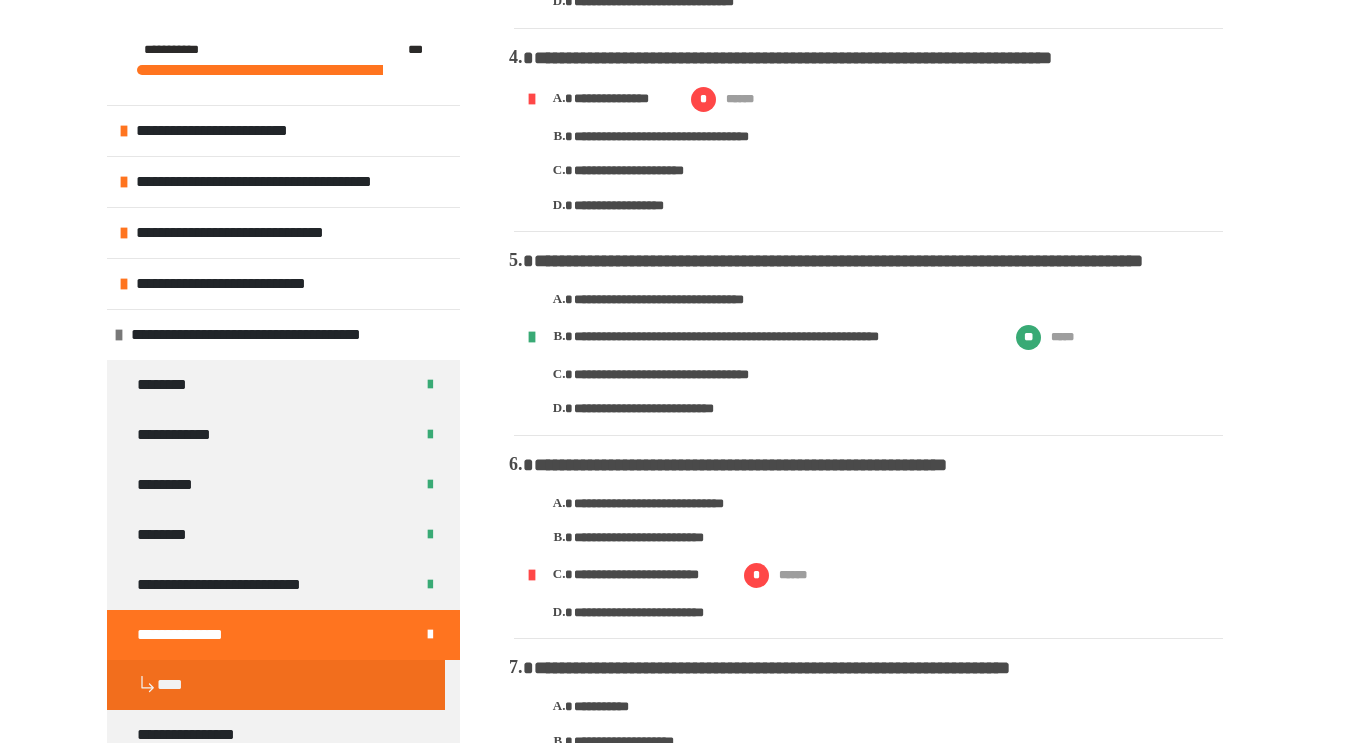 scroll, scrollTop: 1063, scrollLeft: 0, axis: vertical 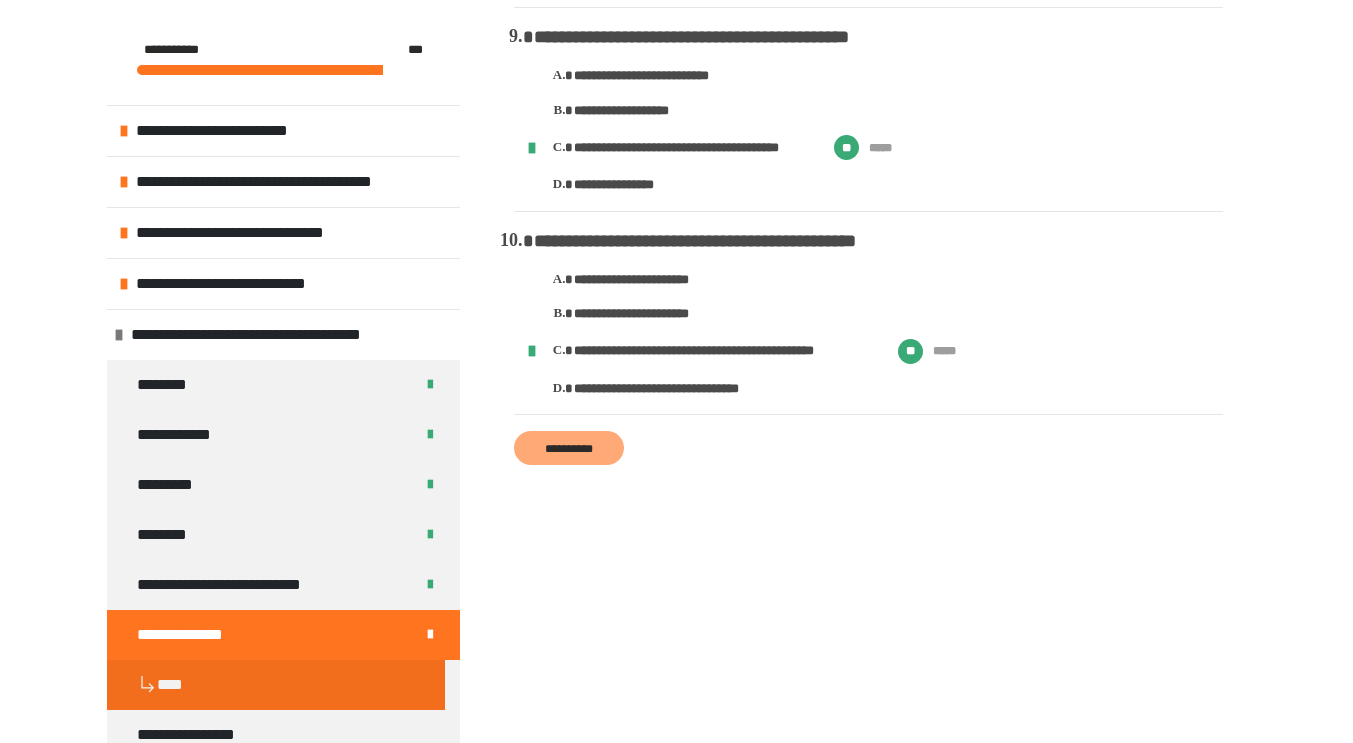 click on "**********" at bounding box center [569, 448] 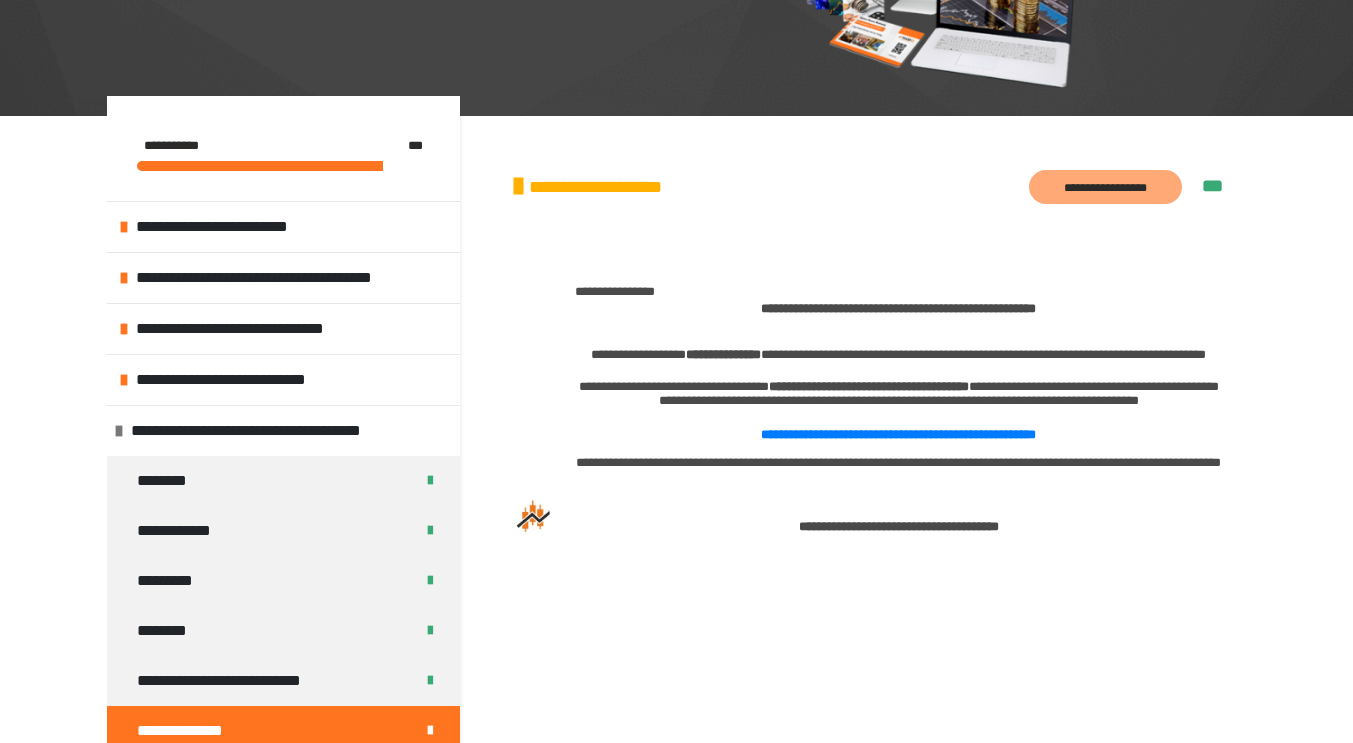 click on "**********" at bounding box center (868, 408) 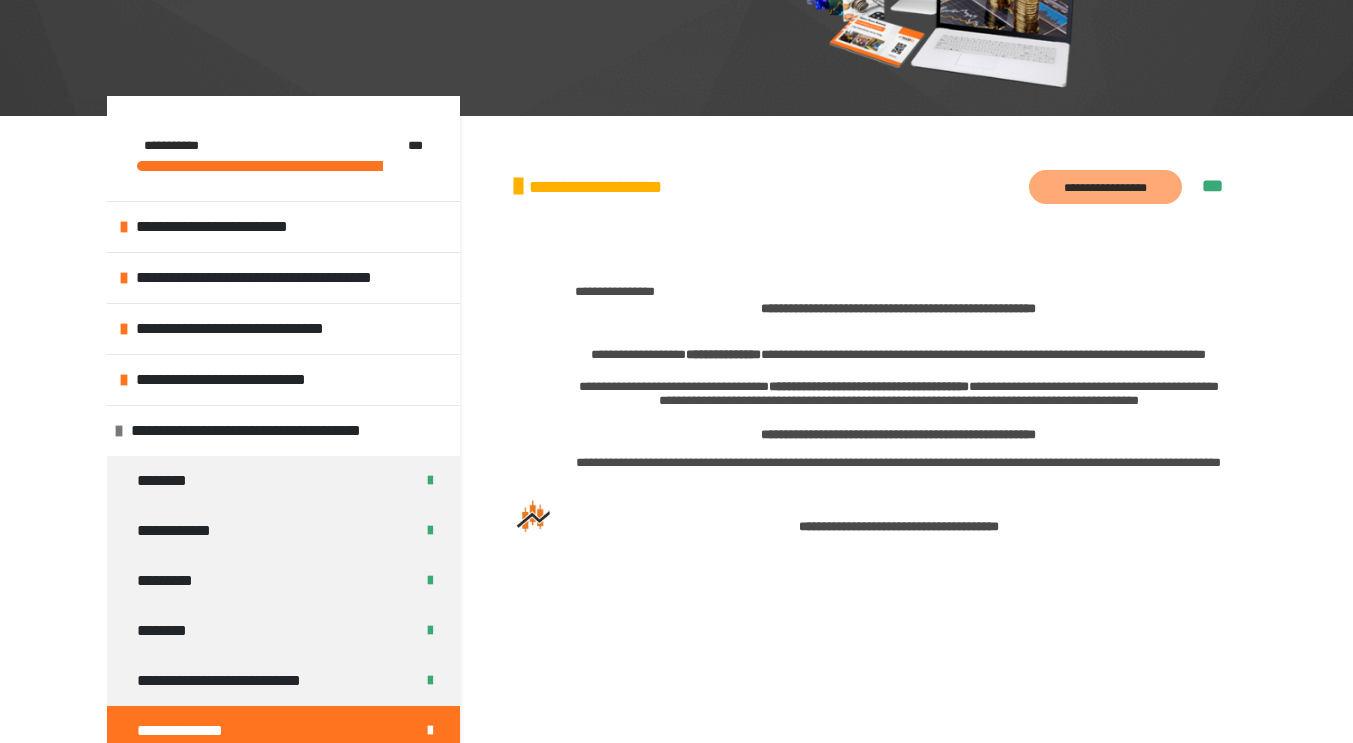 click on "**********" at bounding box center (898, 434) 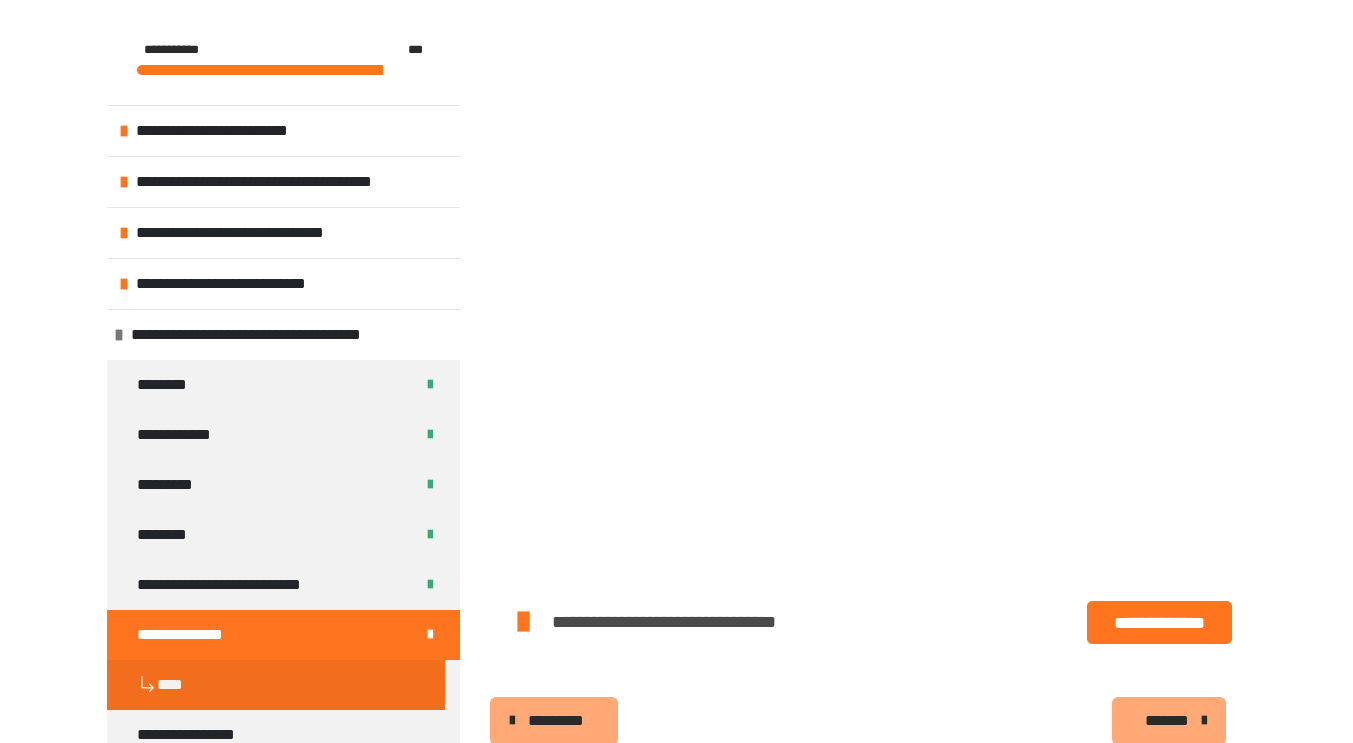 scroll, scrollTop: 827, scrollLeft: 0, axis: vertical 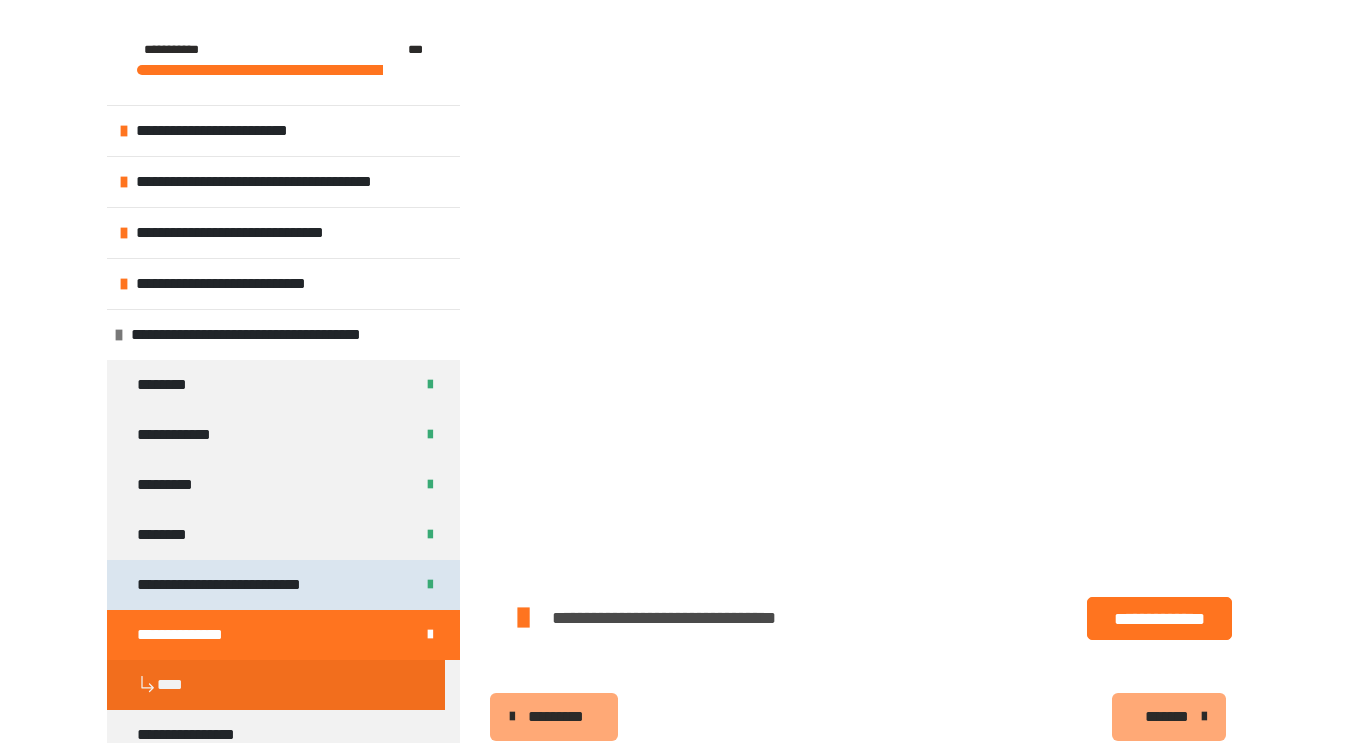 click on "**********" at bounding box center (230, 585) 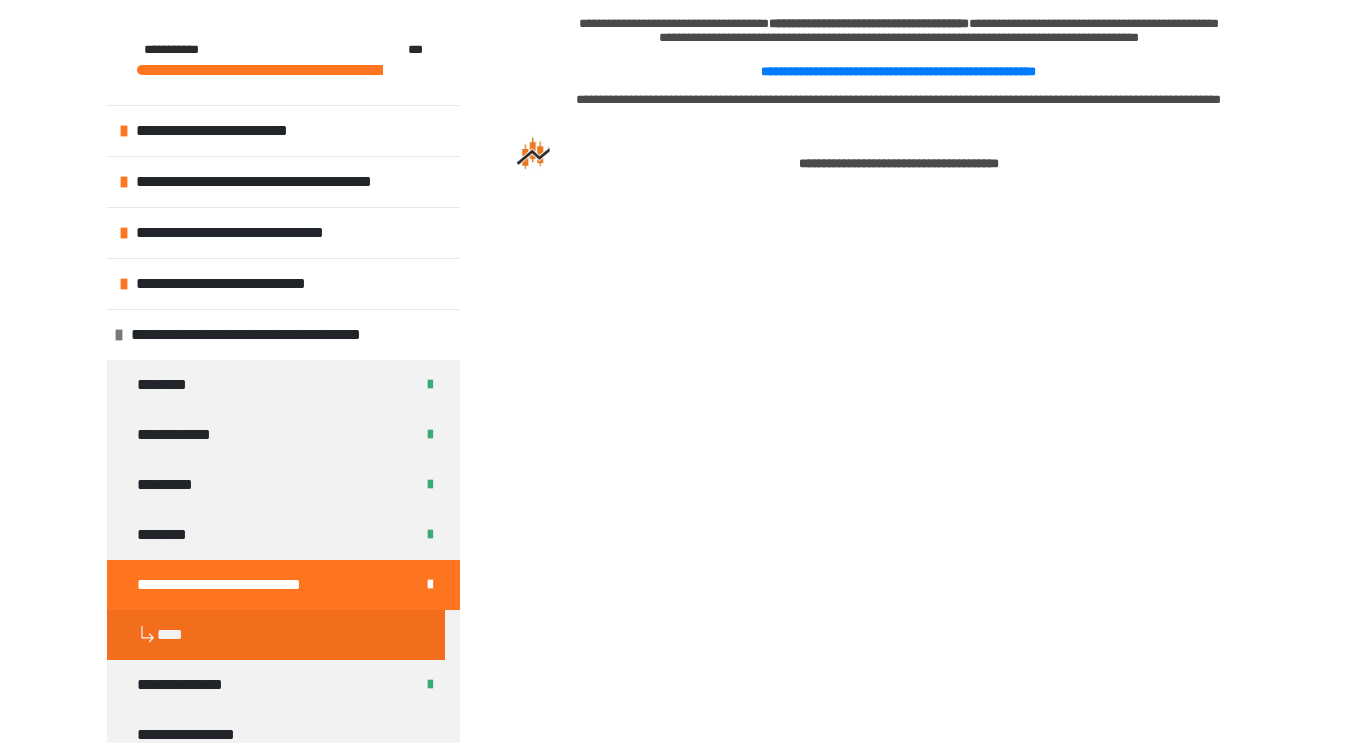 scroll, scrollTop: 779, scrollLeft: 0, axis: vertical 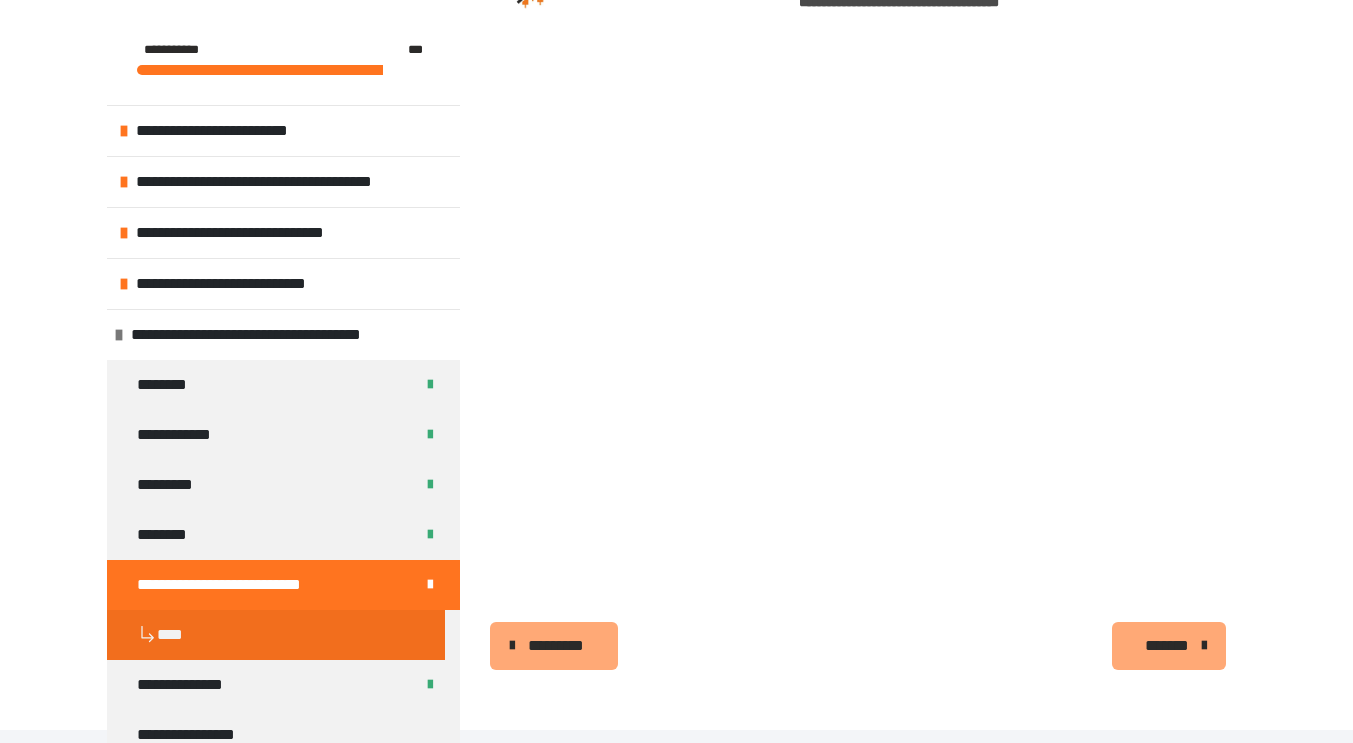 click on "*******" at bounding box center (1167, 646) 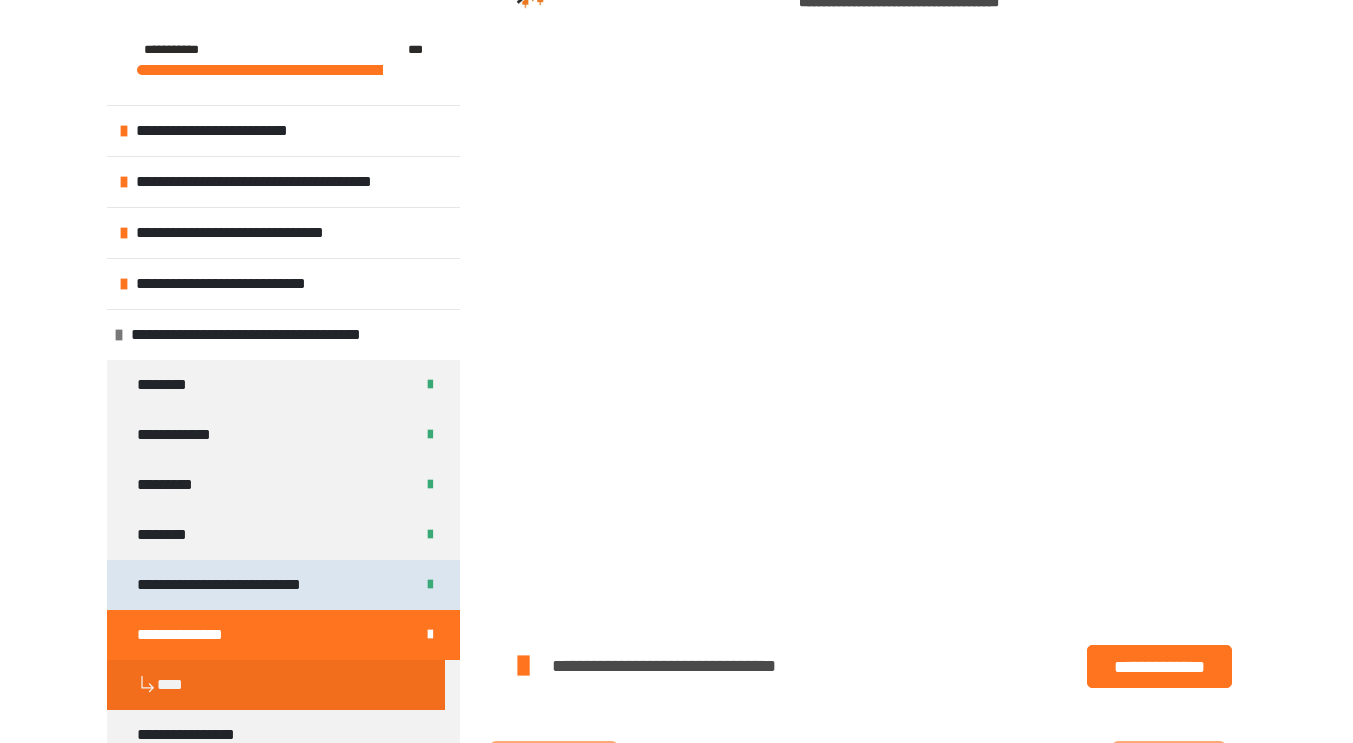click on "**********" at bounding box center [230, 585] 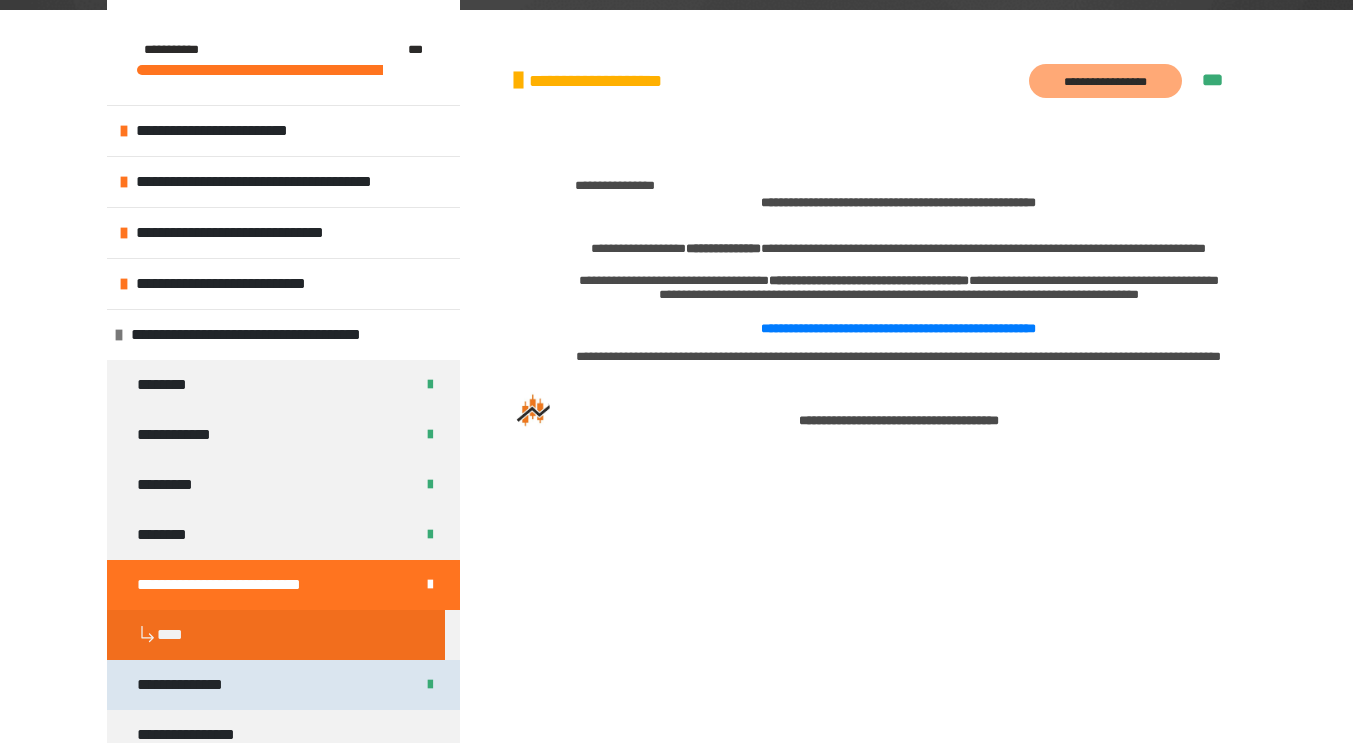 click on "**********" at bounding box center [283, 685] 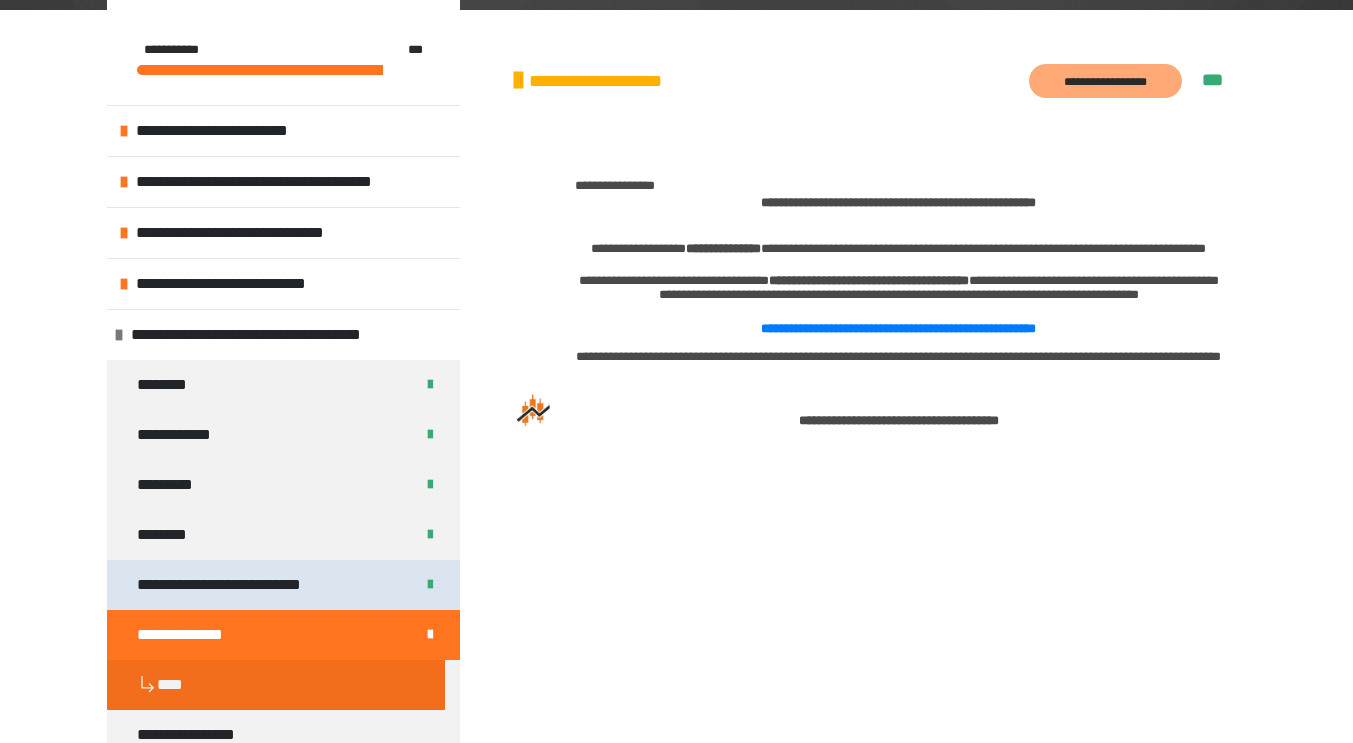 click on "**********" at bounding box center [230, 585] 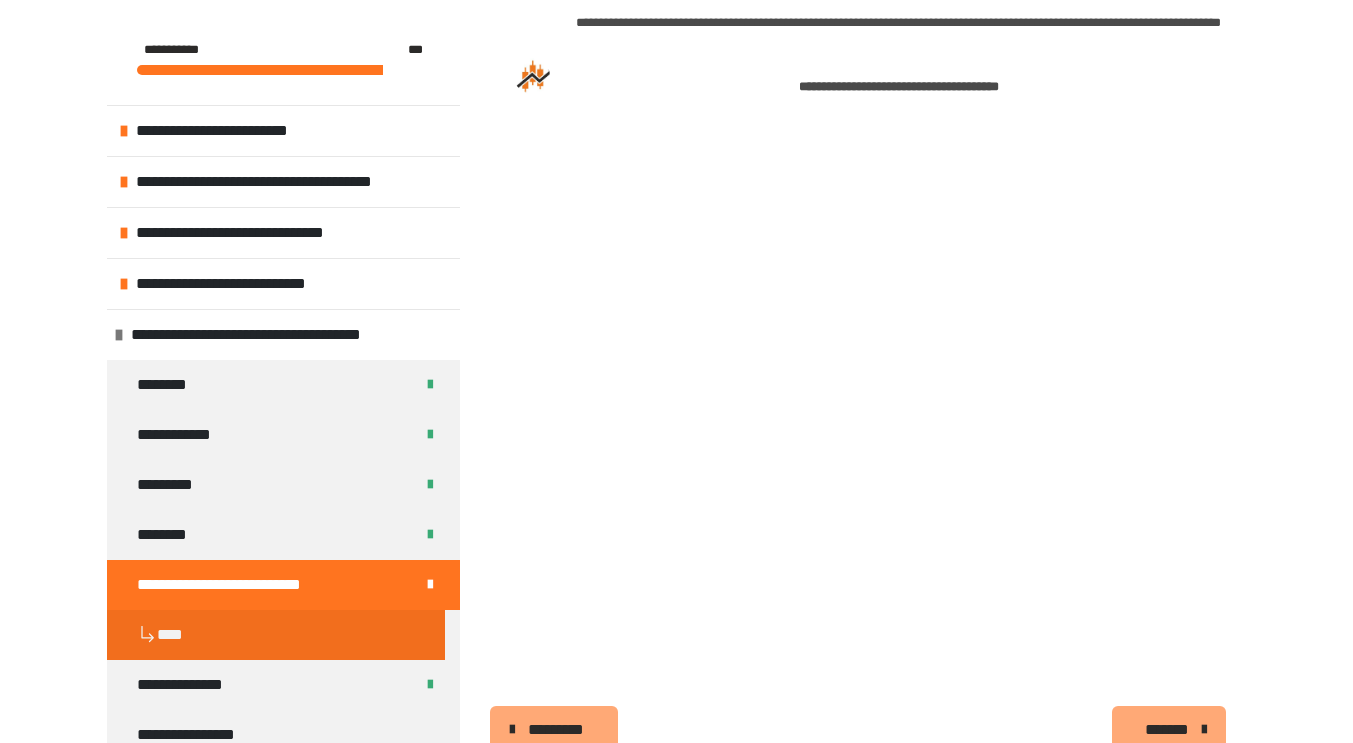 scroll, scrollTop: 779, scrollLeft: 0, axis: vertical 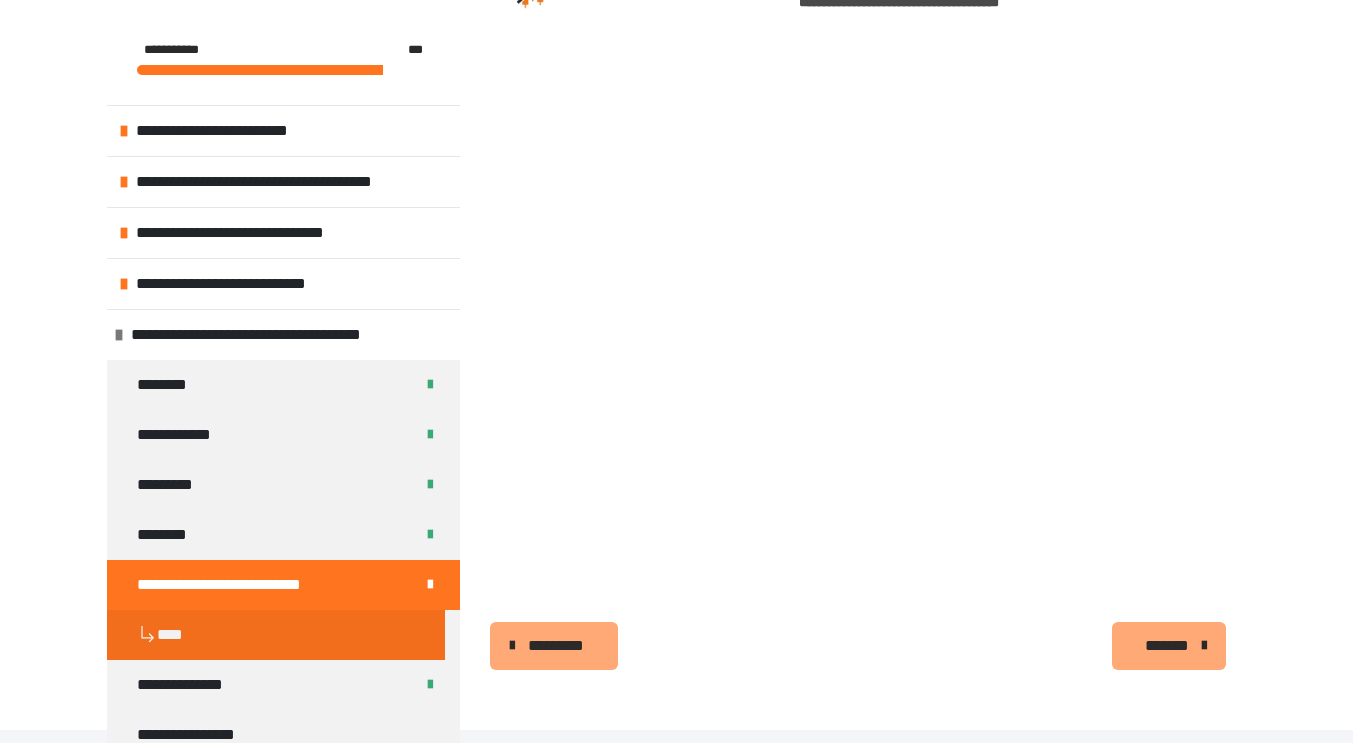 click on "*******" at bounding box center (1167, 646) 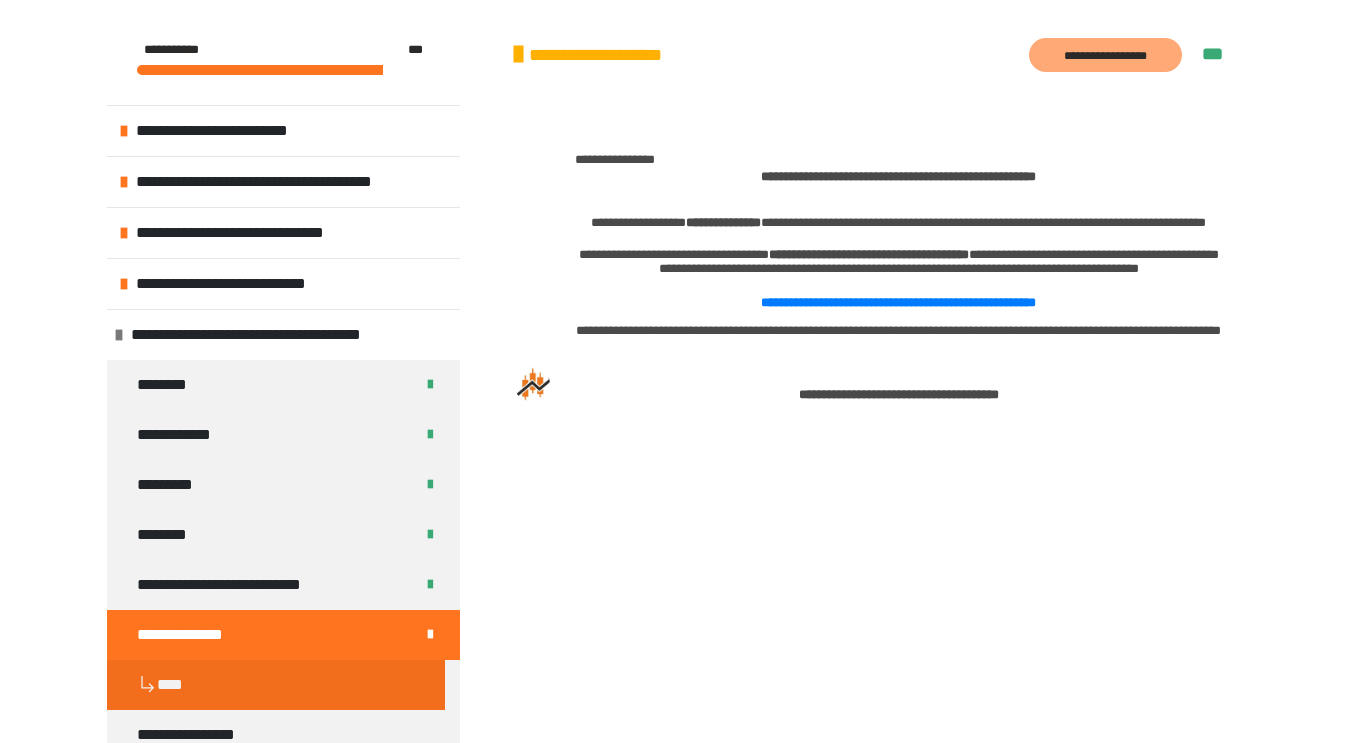 scroll, scrollTop: 371, scrollLeft: 0, axis: vertical 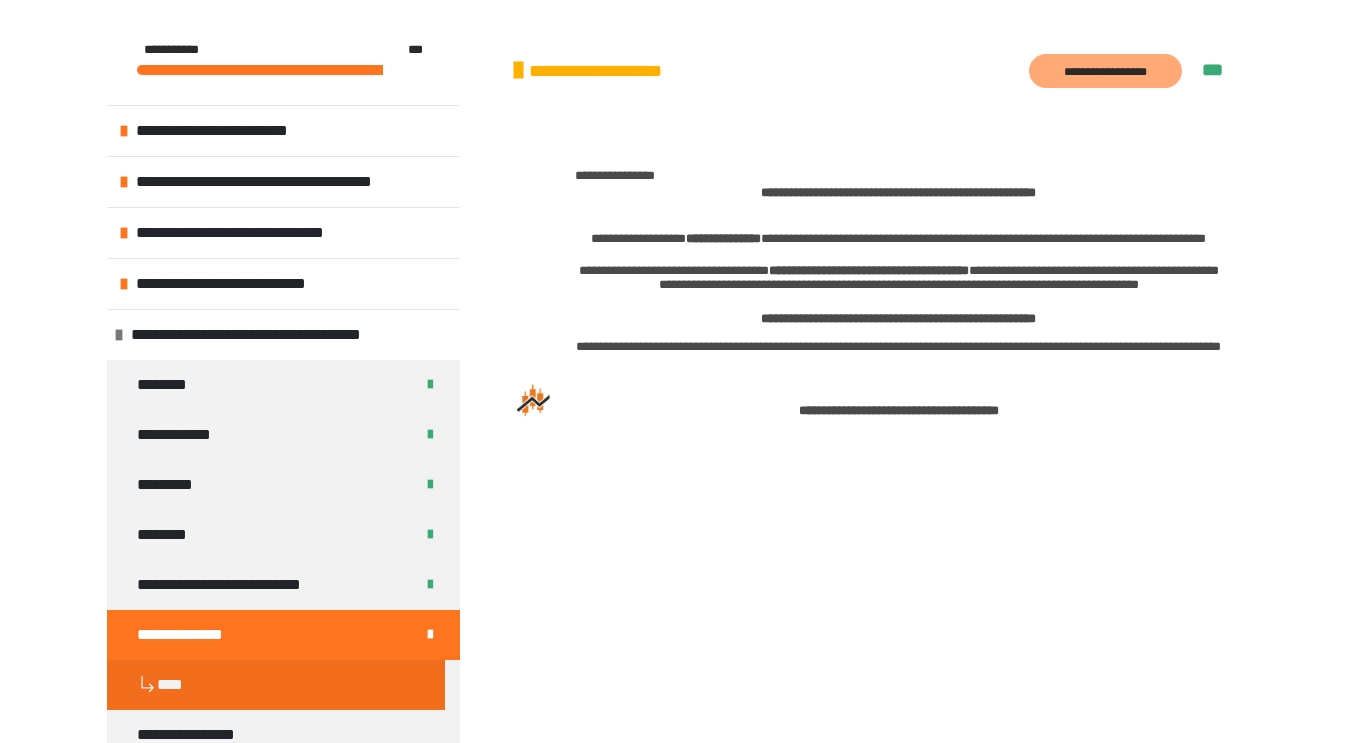 click on "**********" at bounding box center [898, 318] 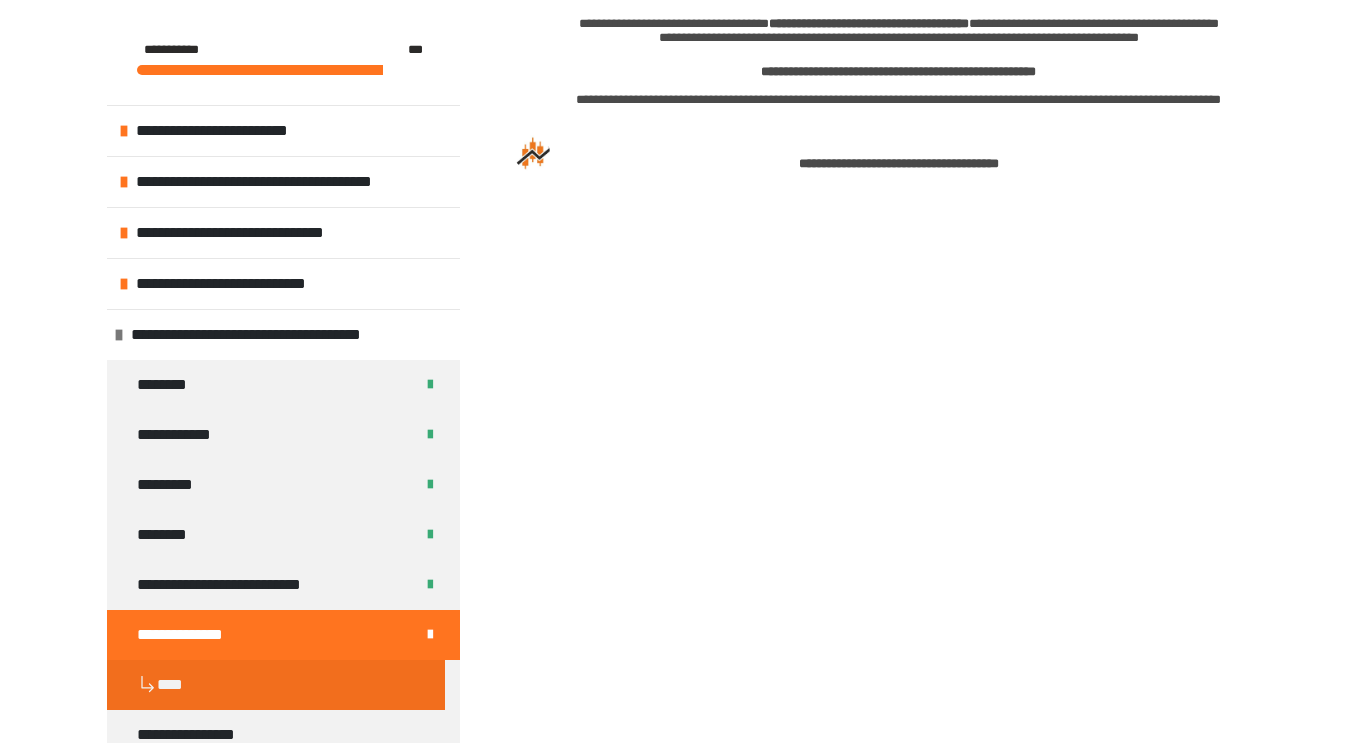 scroll, scrollTop: 617, scrollLeft: 0, axis: vertical 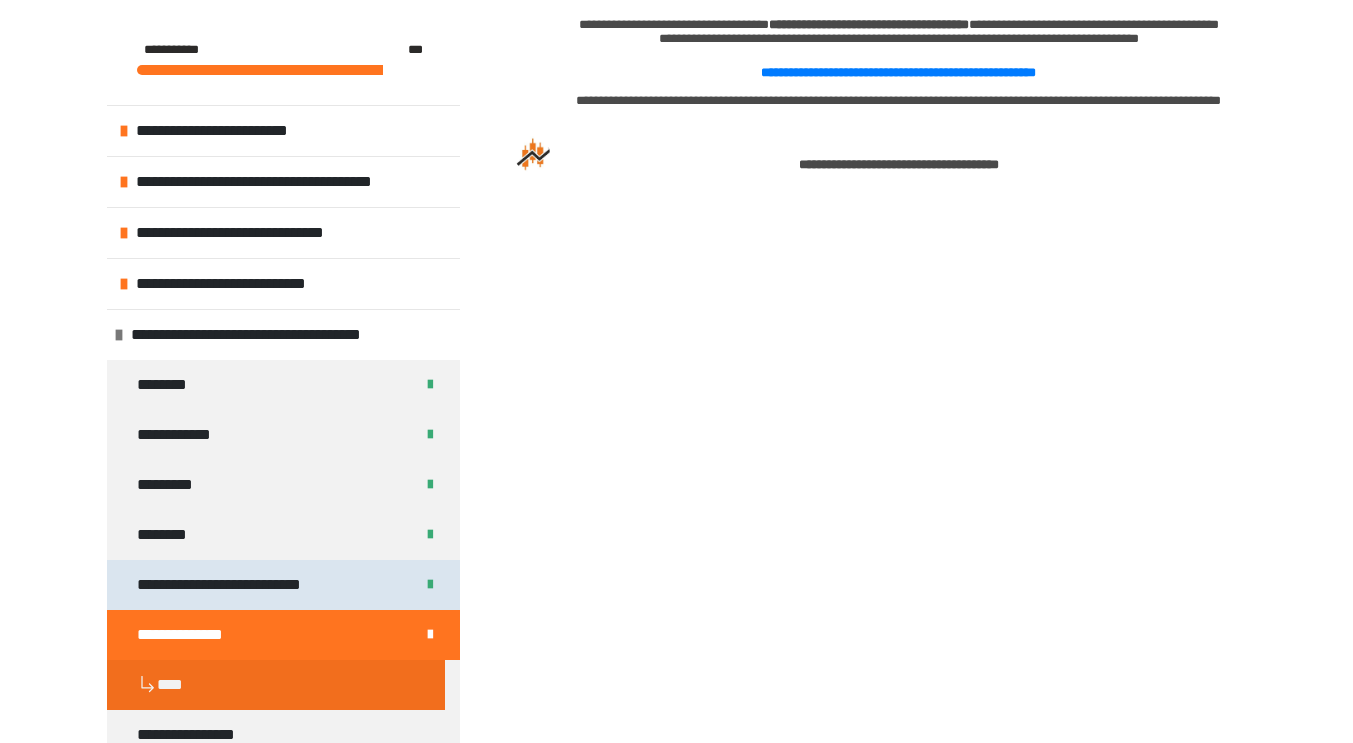 click on "**********" at bounding box center [283, 585] 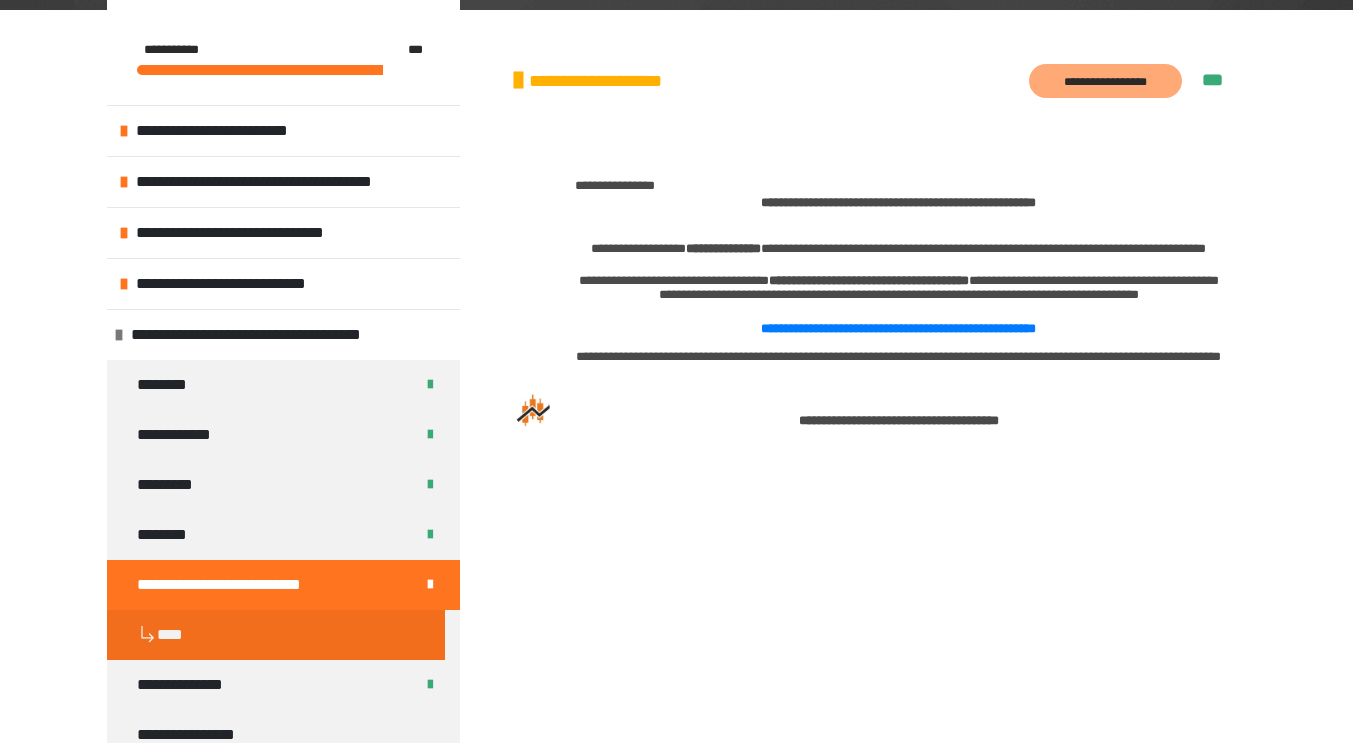 scroll, scrollTop: 361, scrollLeft: 0, axis: vertical 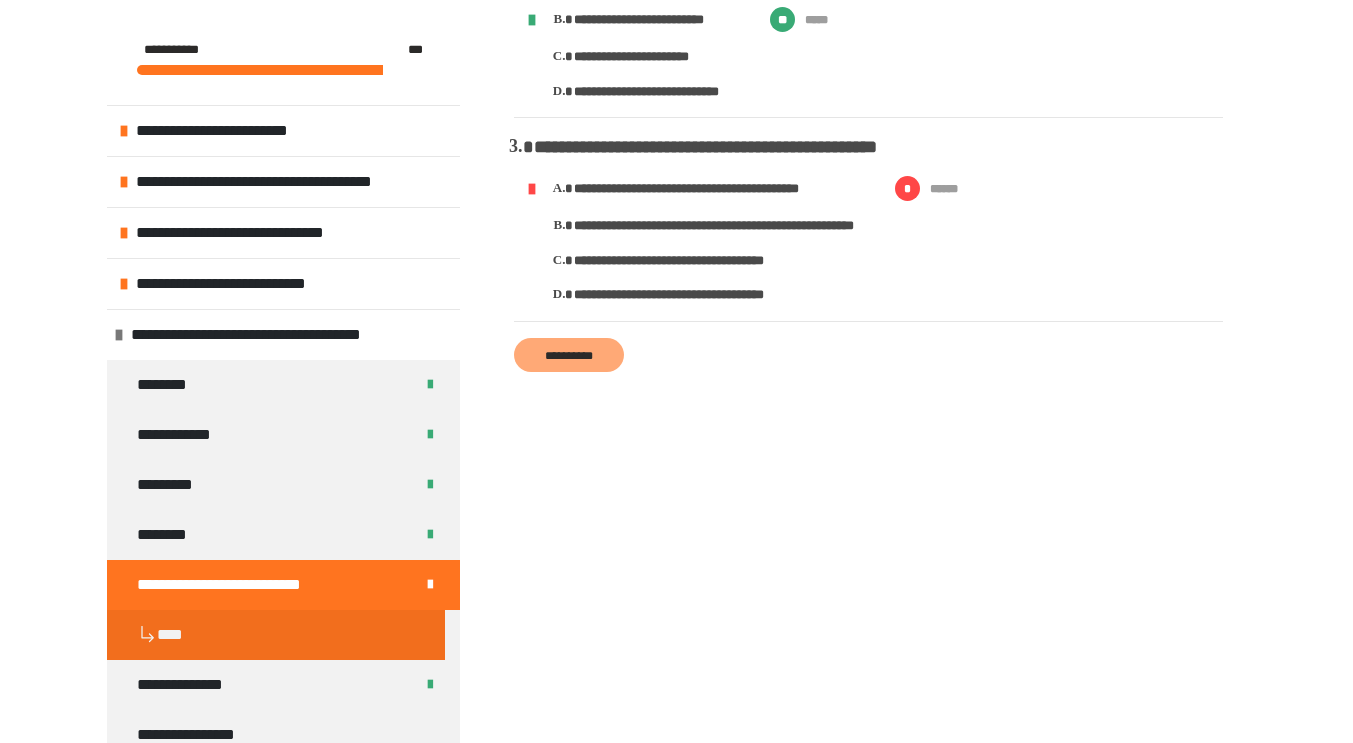 click on "**********" at bounding box center (569, 355) 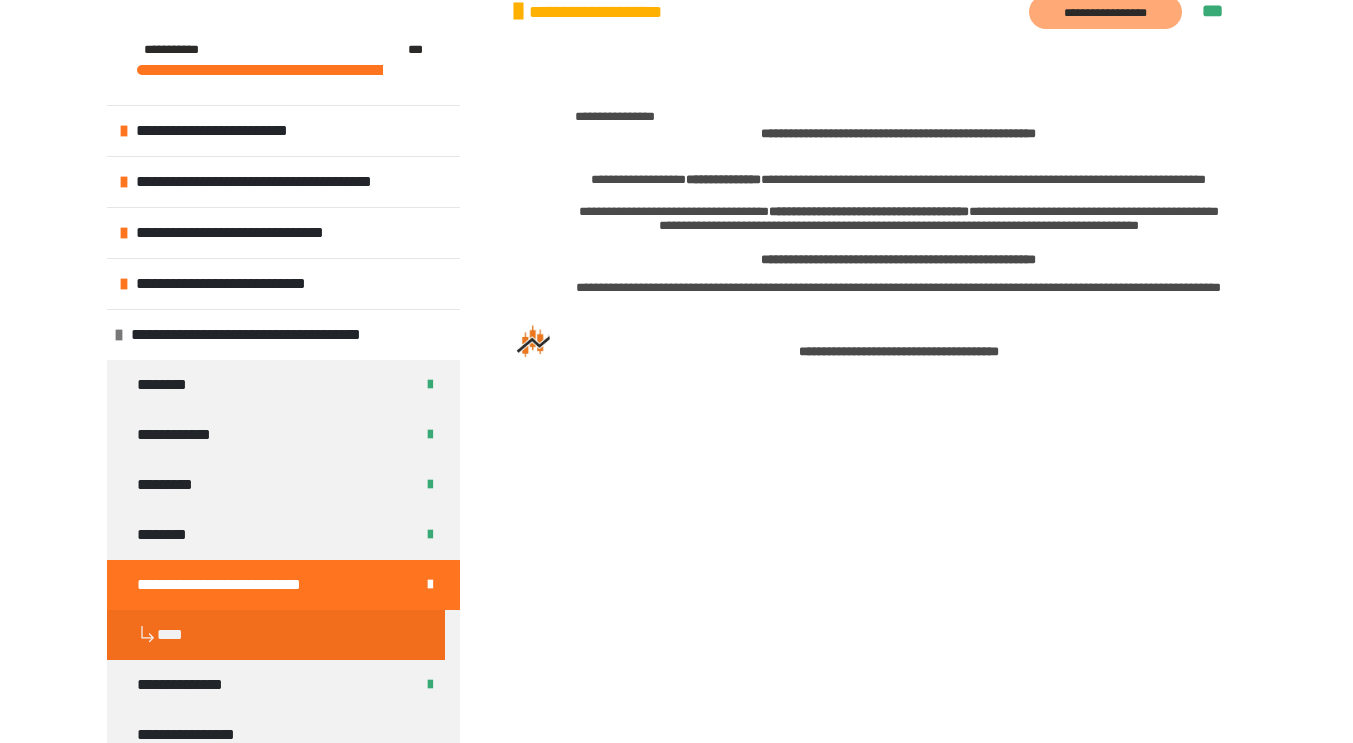 click on "**********" at bounding box center (898, 259) 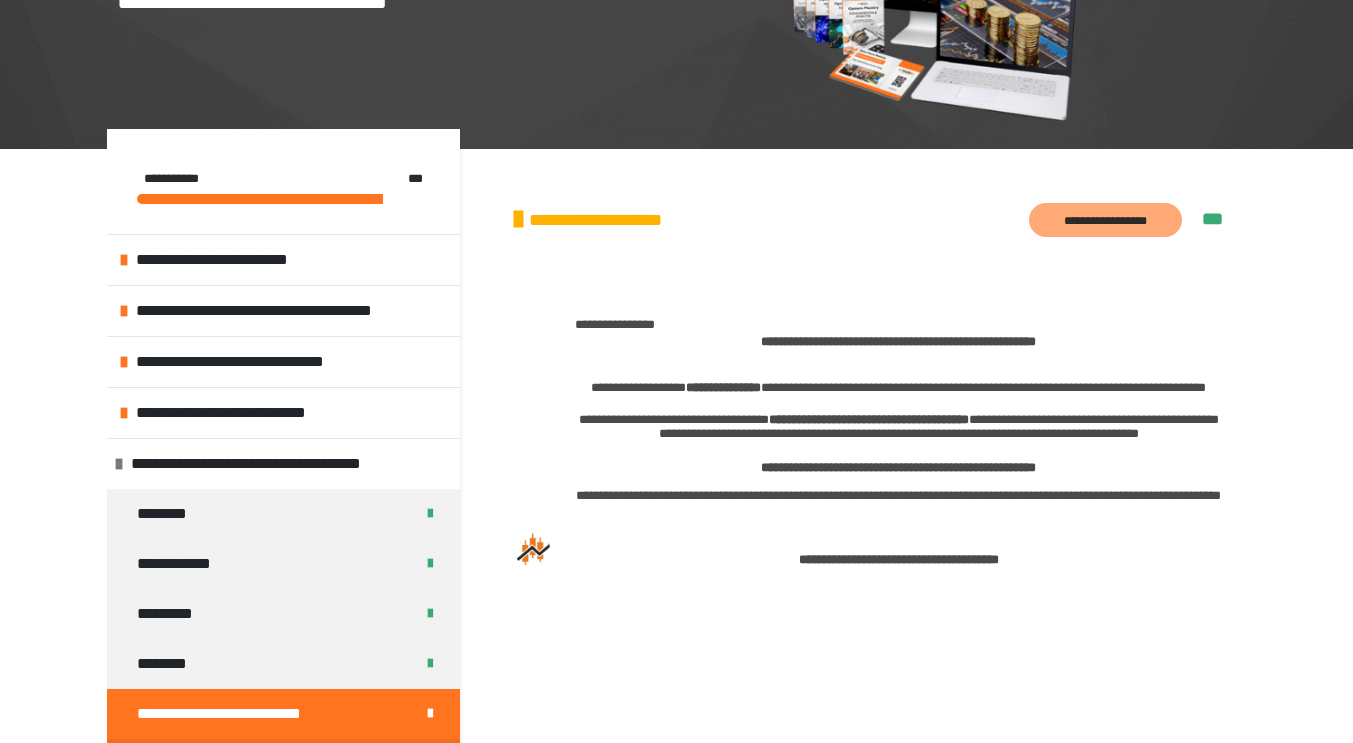 scroll, scrollTop: 218, scrollLeft: 0, axis: vertical 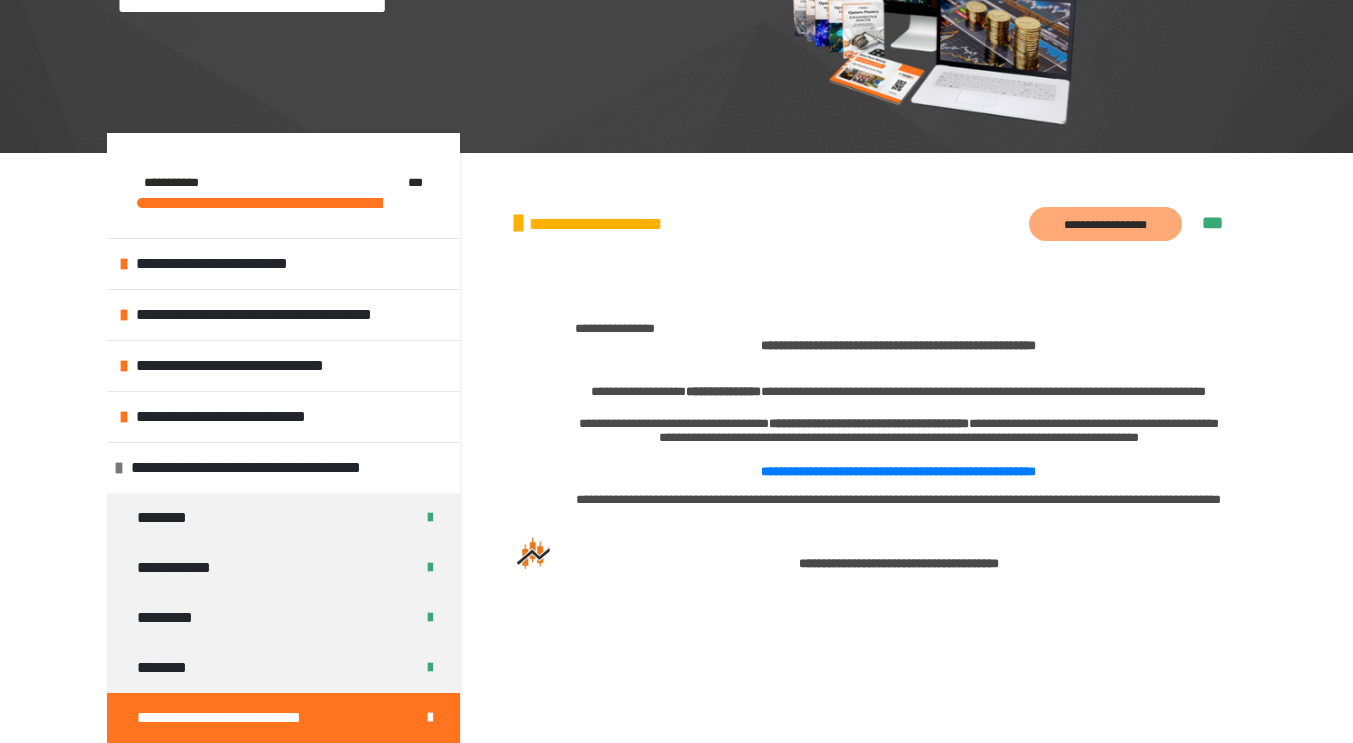 click on "**********" at bounding box center [1105, 224] 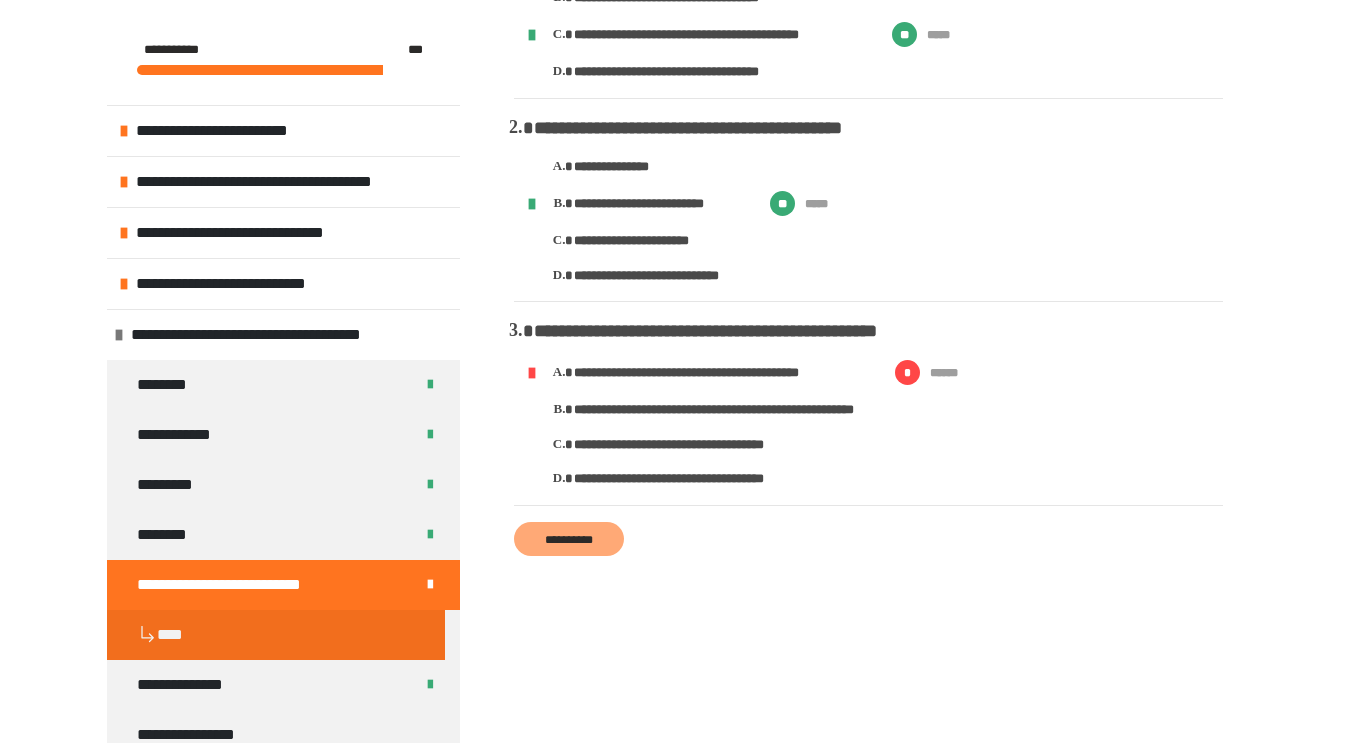 click on "**********" at bounding box center [569, 539] 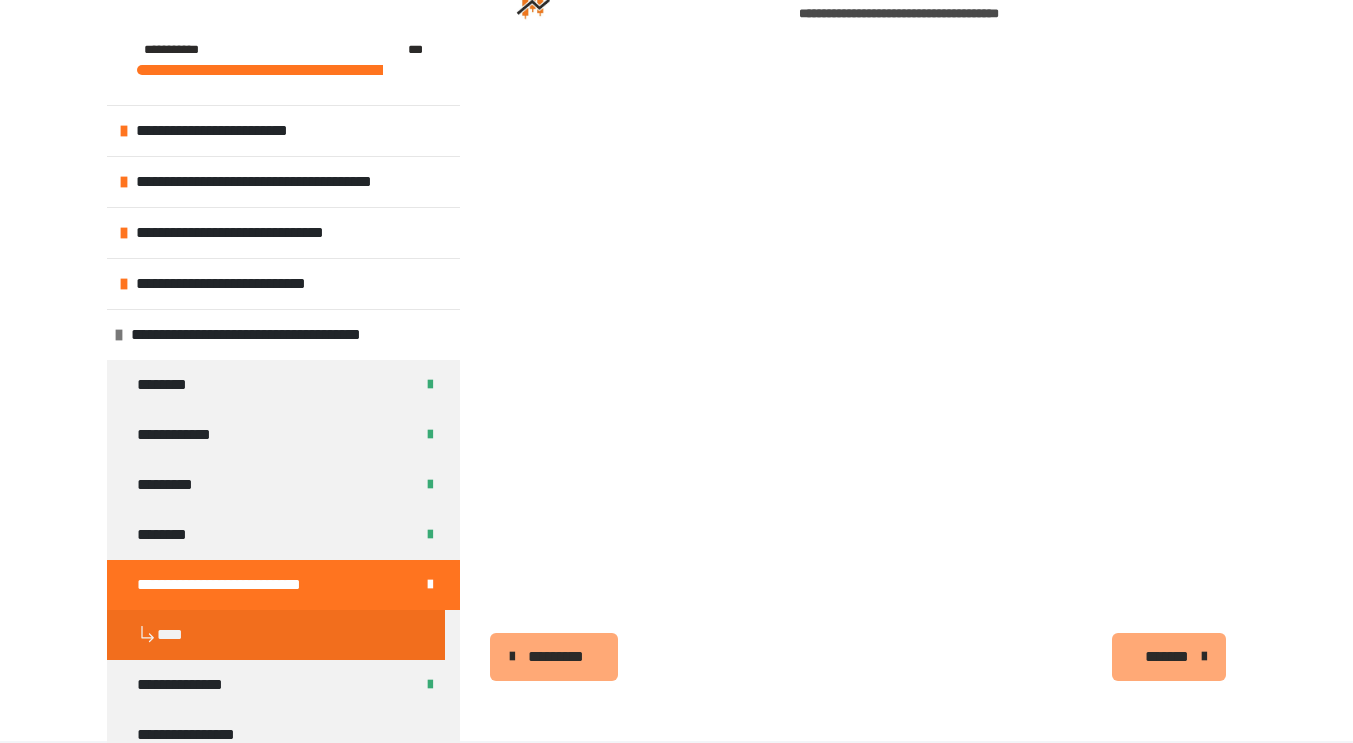 scroll, scrollTop: 779, scrollLeft: 0, axis: vertical 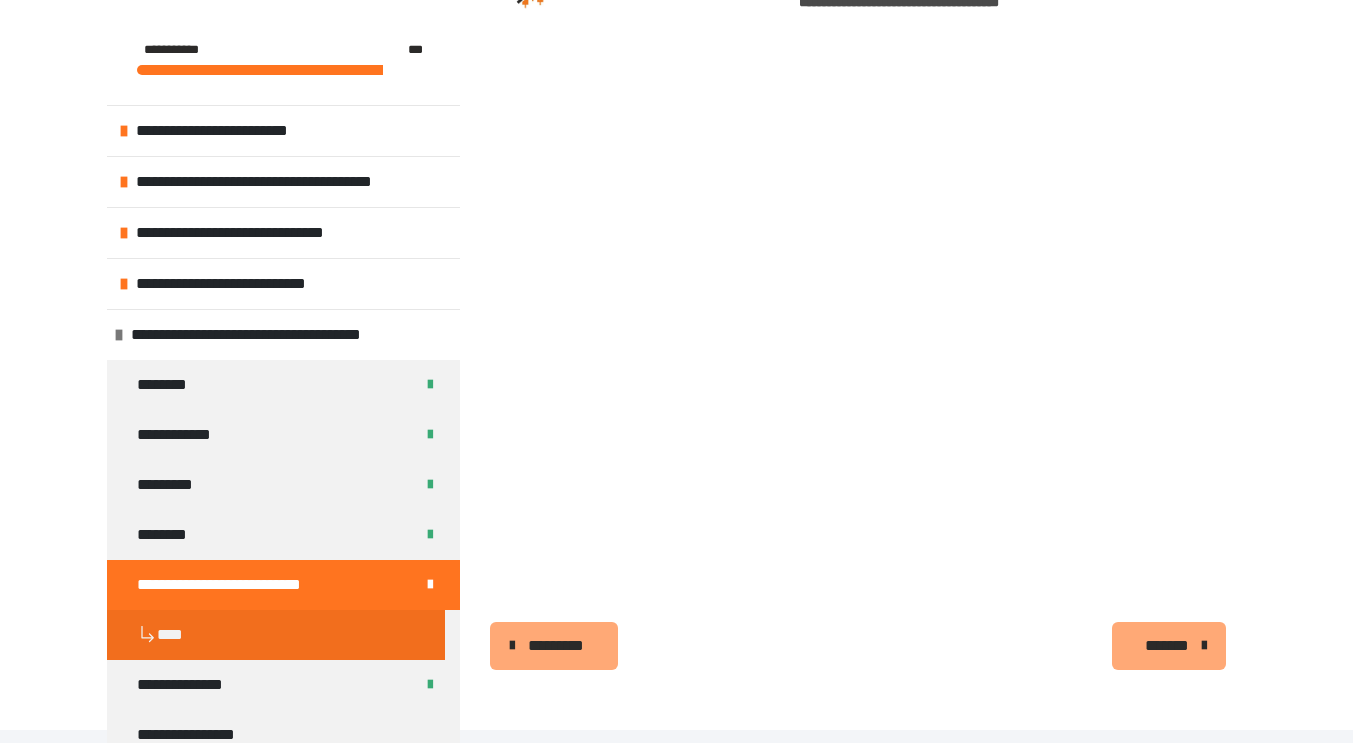 click on "*******" at bounding box center [1167, 646] 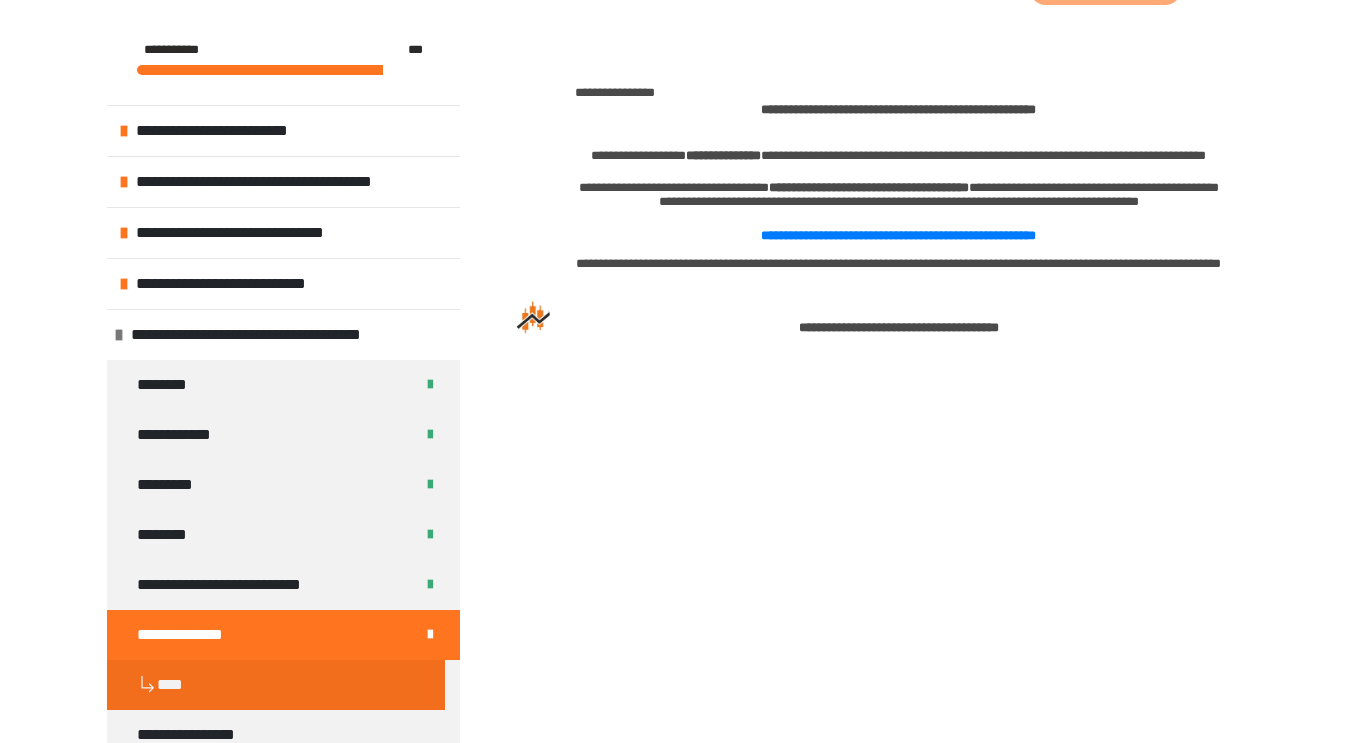 scroll, scrollTop: 449, scrollLeft: 0, axis: vertical 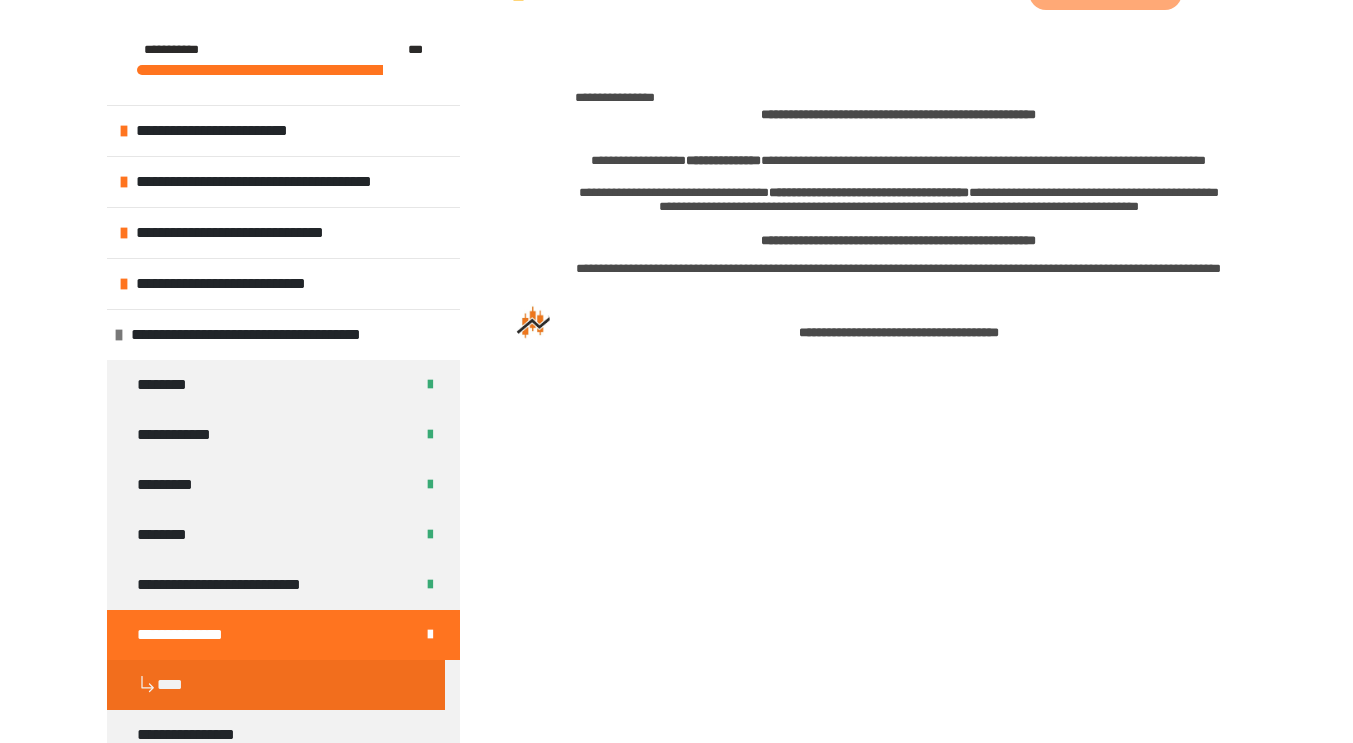 click on "**********" at bounding box center (898, 240) 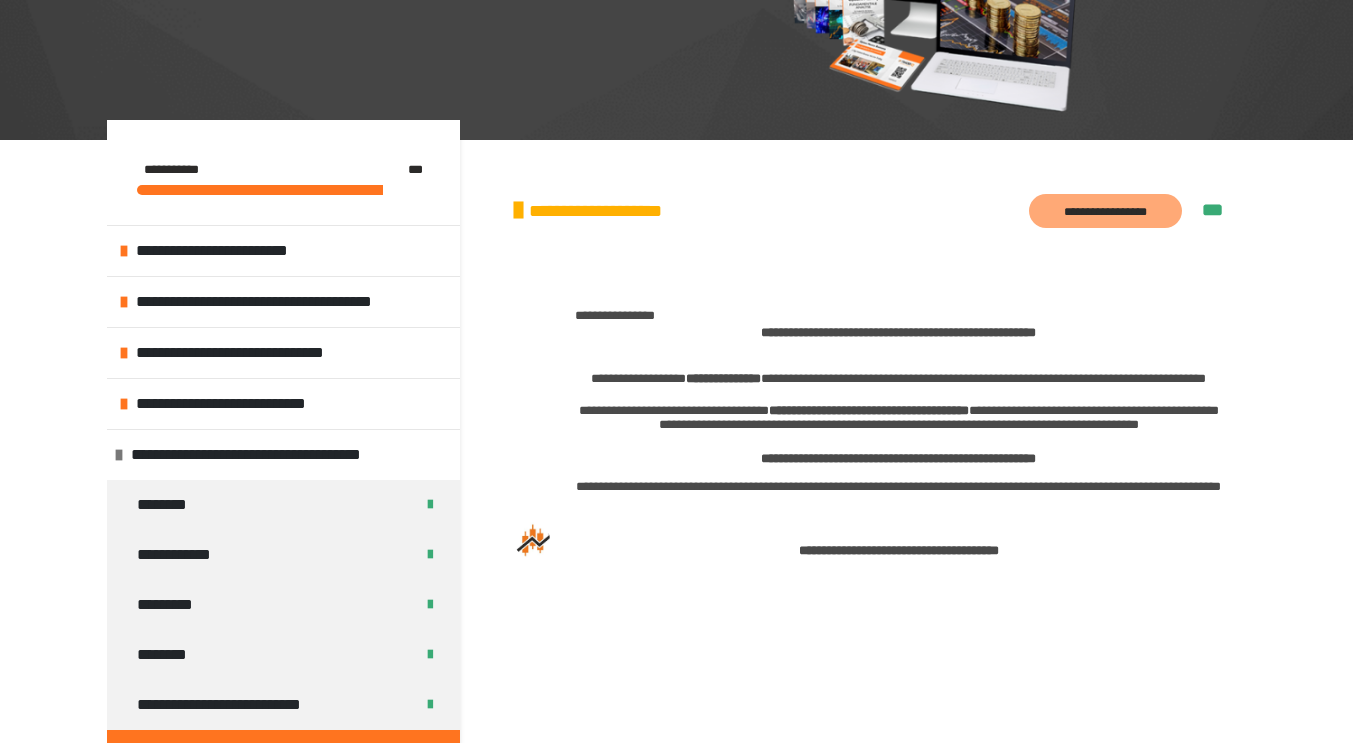 scroll, scrollTop: 233, scrollLeft: 0, axis: vertical 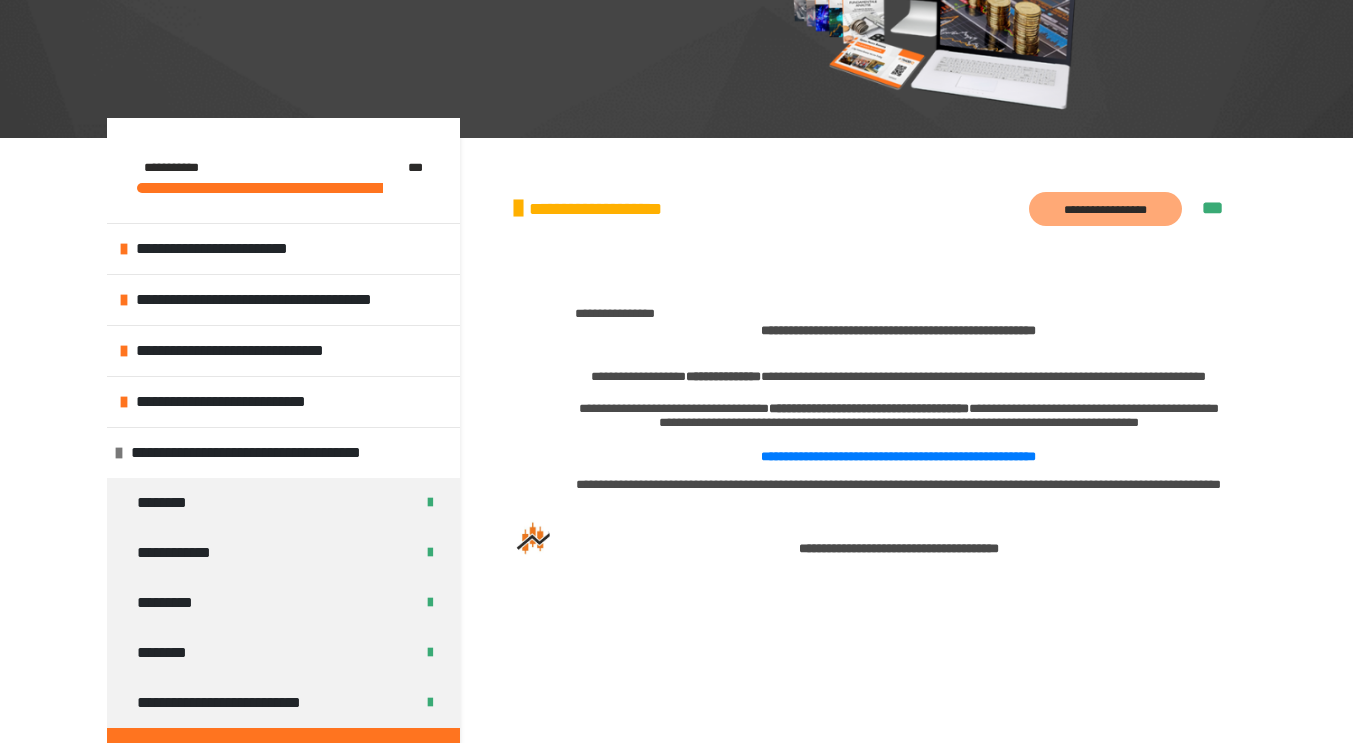click on "**********" at bounding box center (1105, 209) 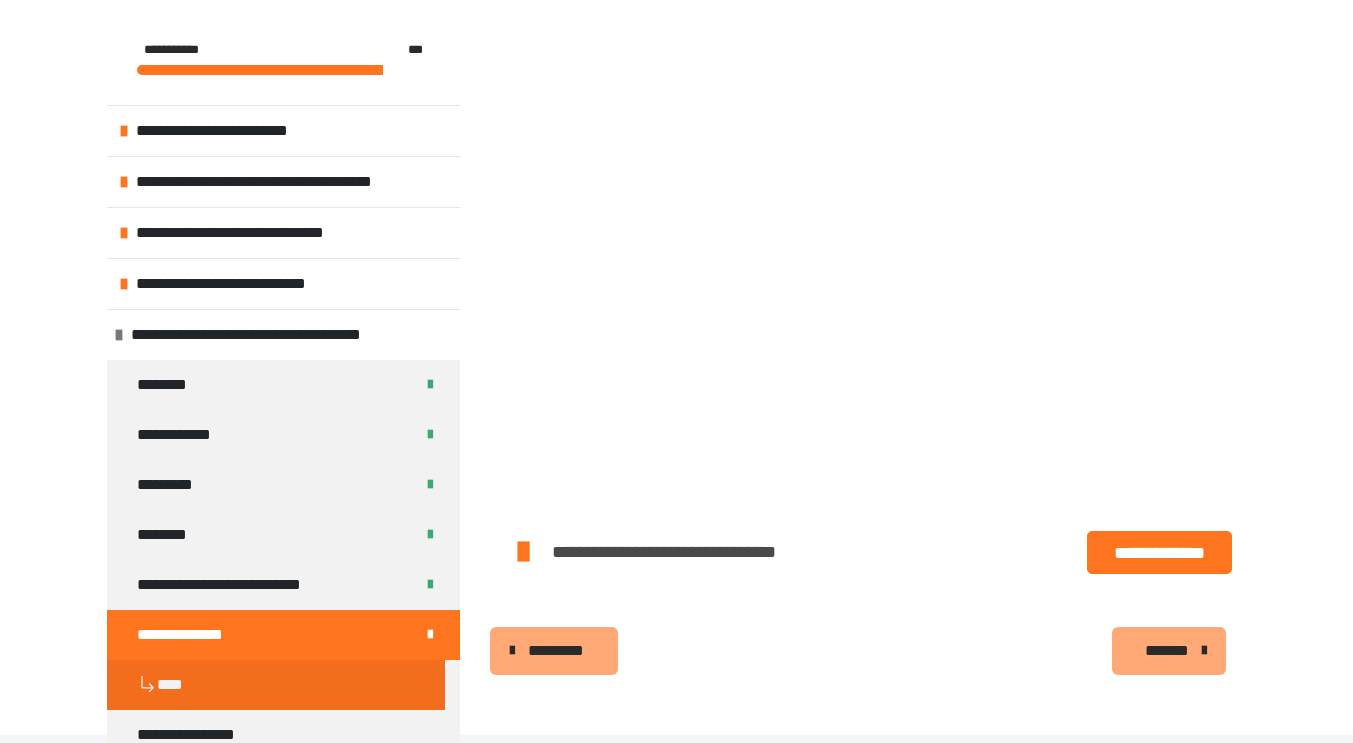 scroll, scrollTop: 2737, scrollLeft: 0, axis: vertical 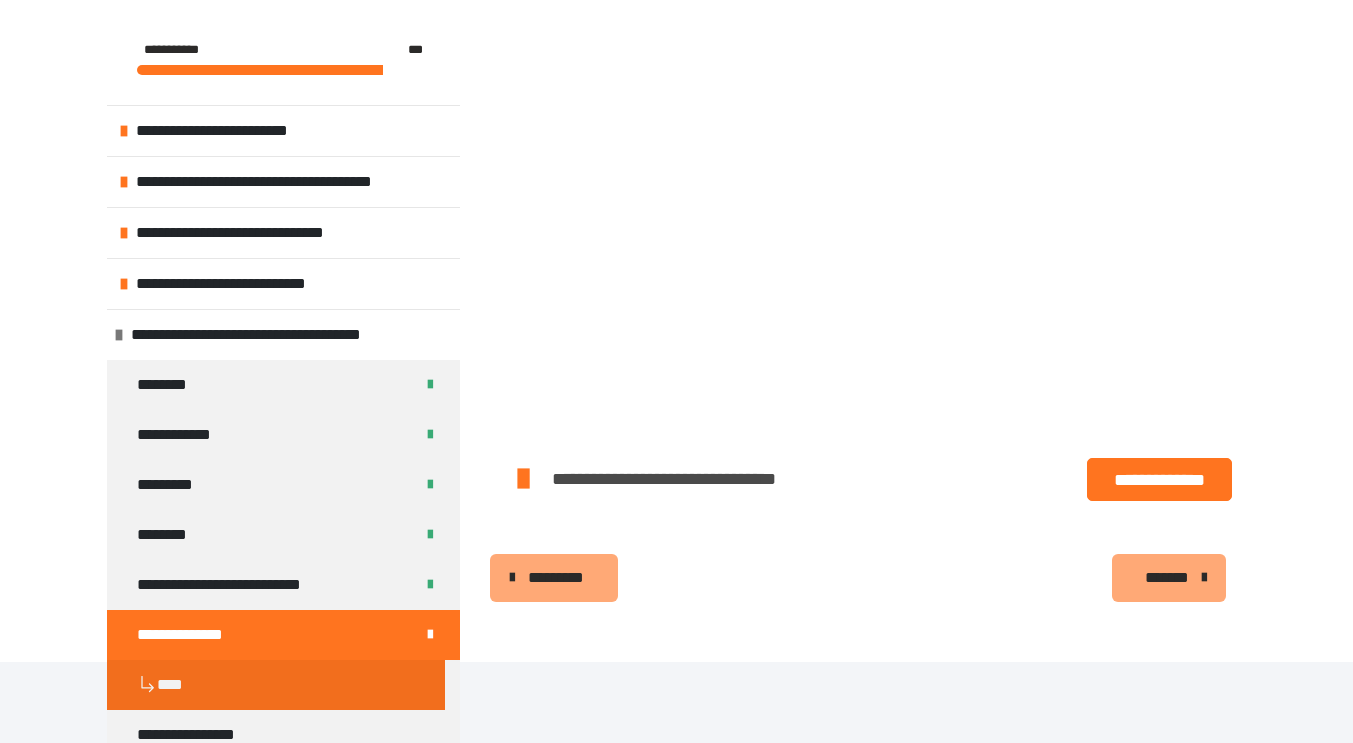 click at bounding box center [430, 635] 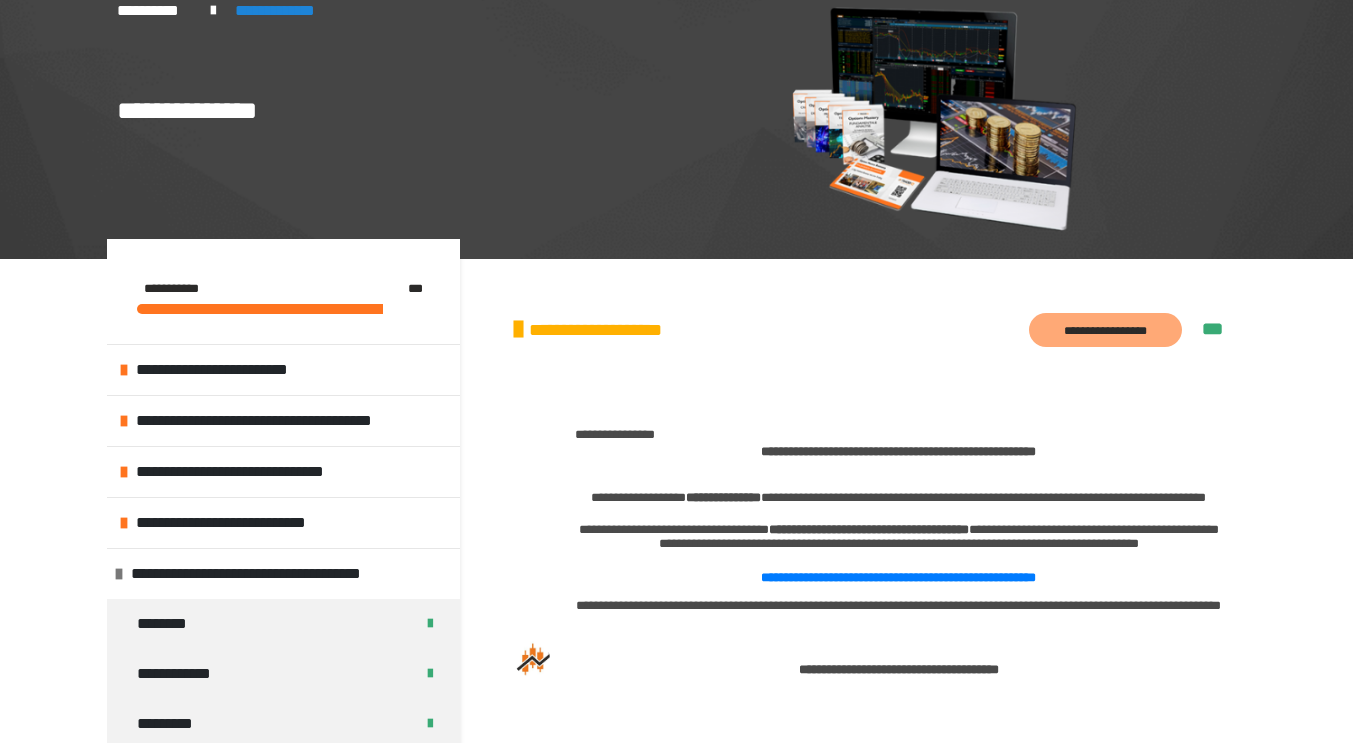 scroll, scrollTop: 22, scrollLeft: 0, axis: vertical 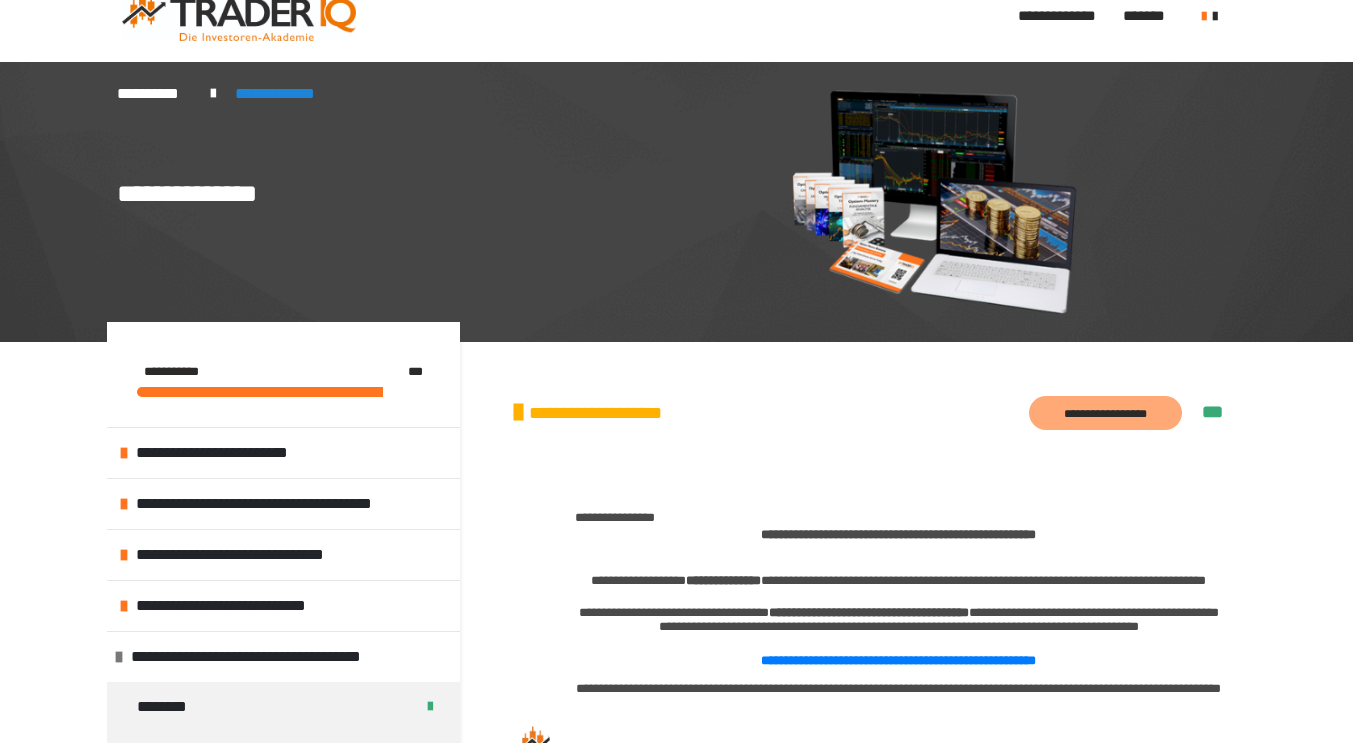 click on "**********" at bounding box center (677, 114) 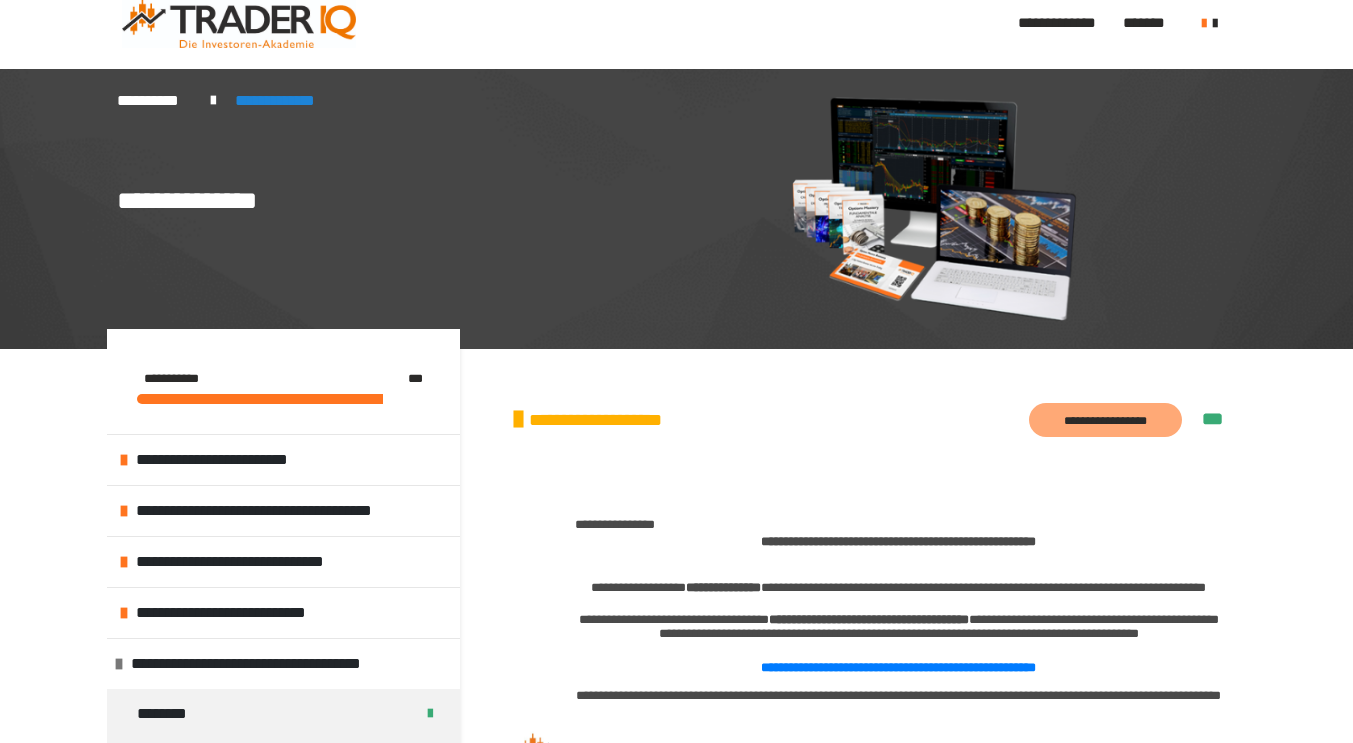 scroll, scrollTop: 0, scrollLeft: 0, axis: both 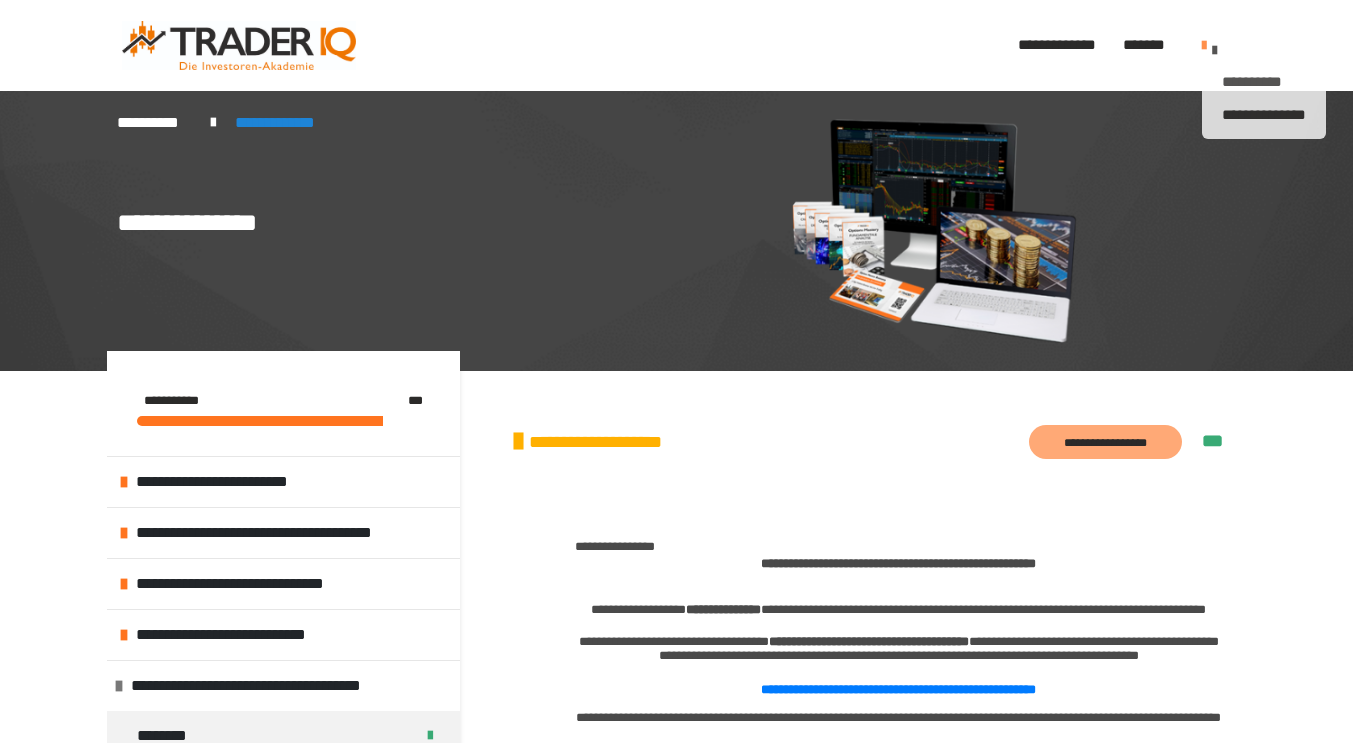 click at bounding box center [1215, 50] 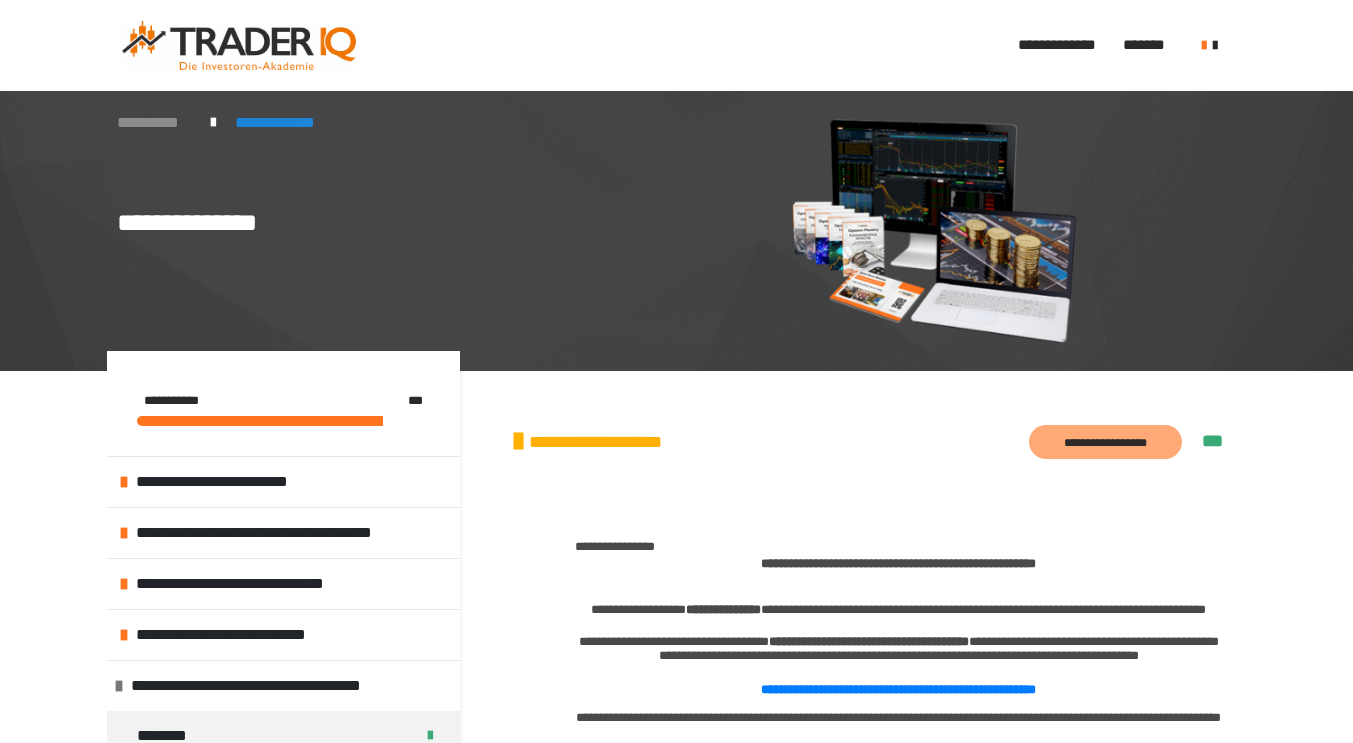 click on "**********" at bounding box center (154, 123) 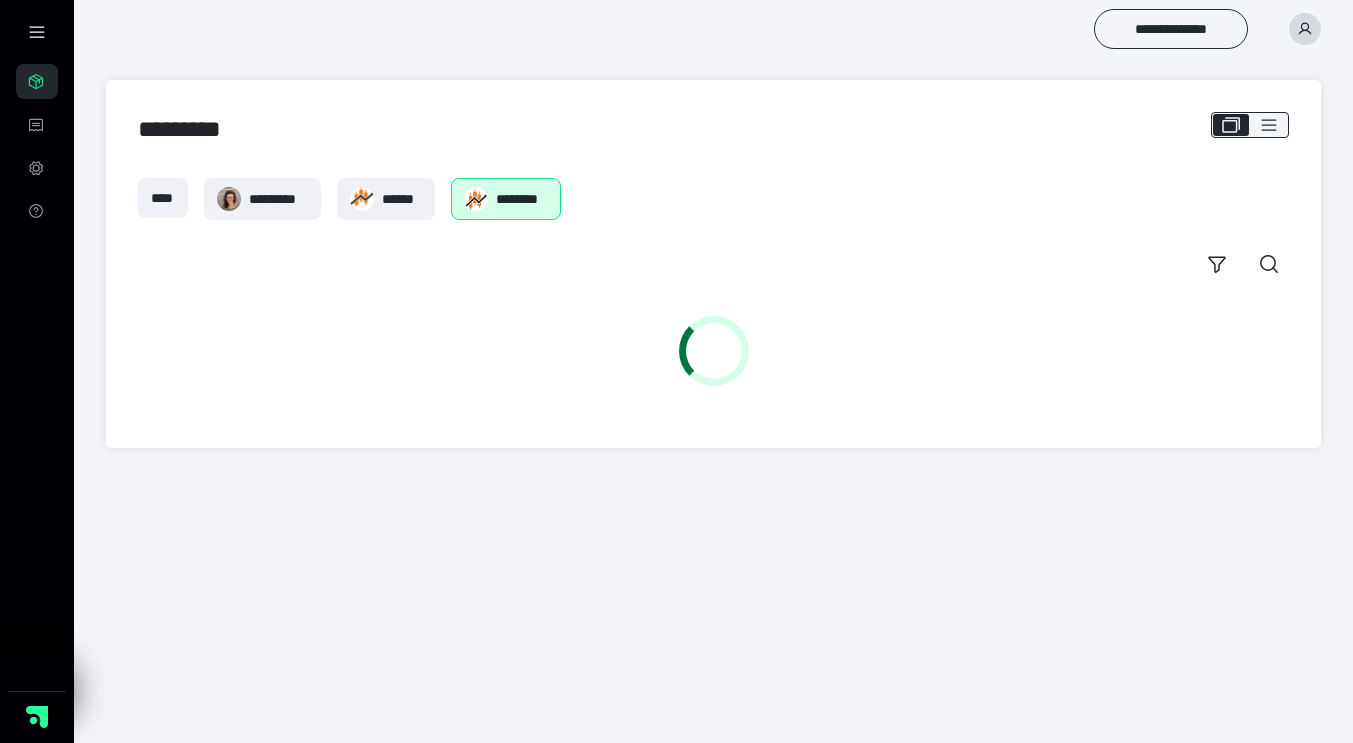 scroll, scrollTop: 0, scrollLeft: 0, axis: both 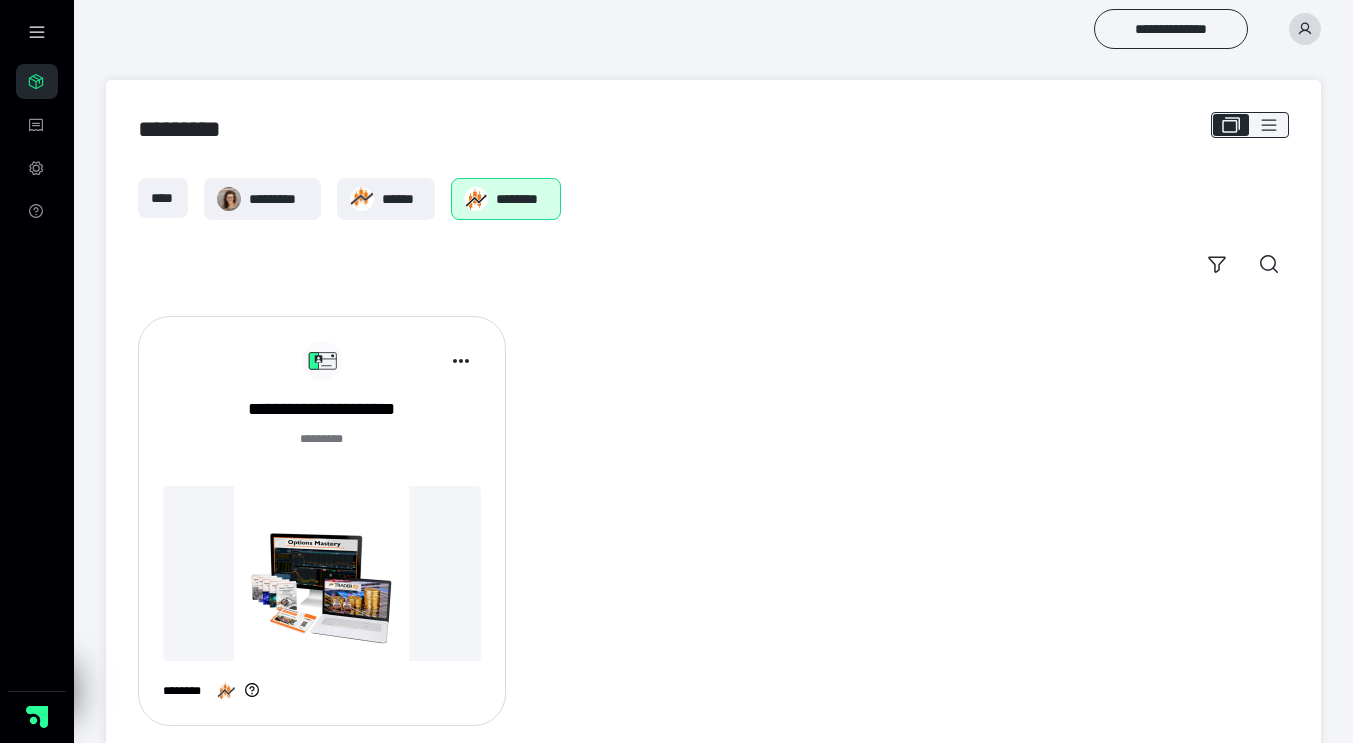 click 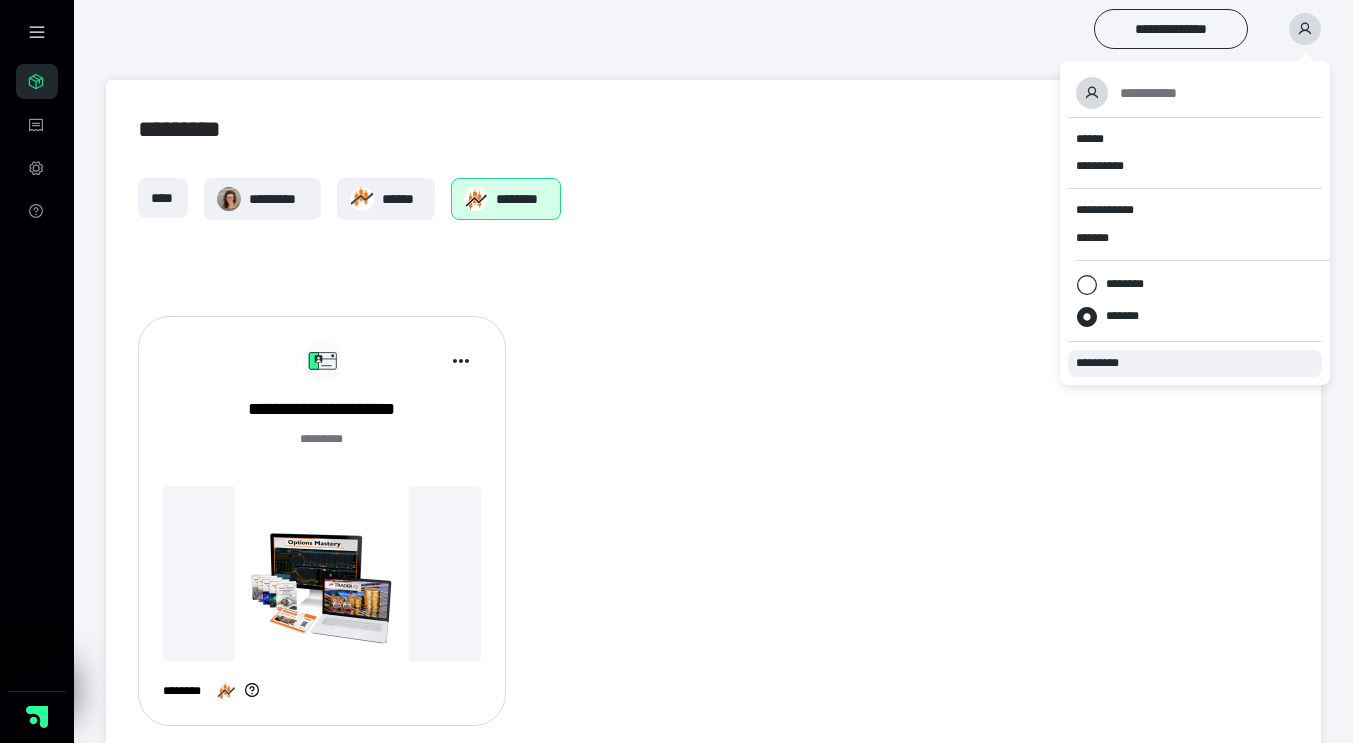 click on "*********" at bounding box center (1106, 363) 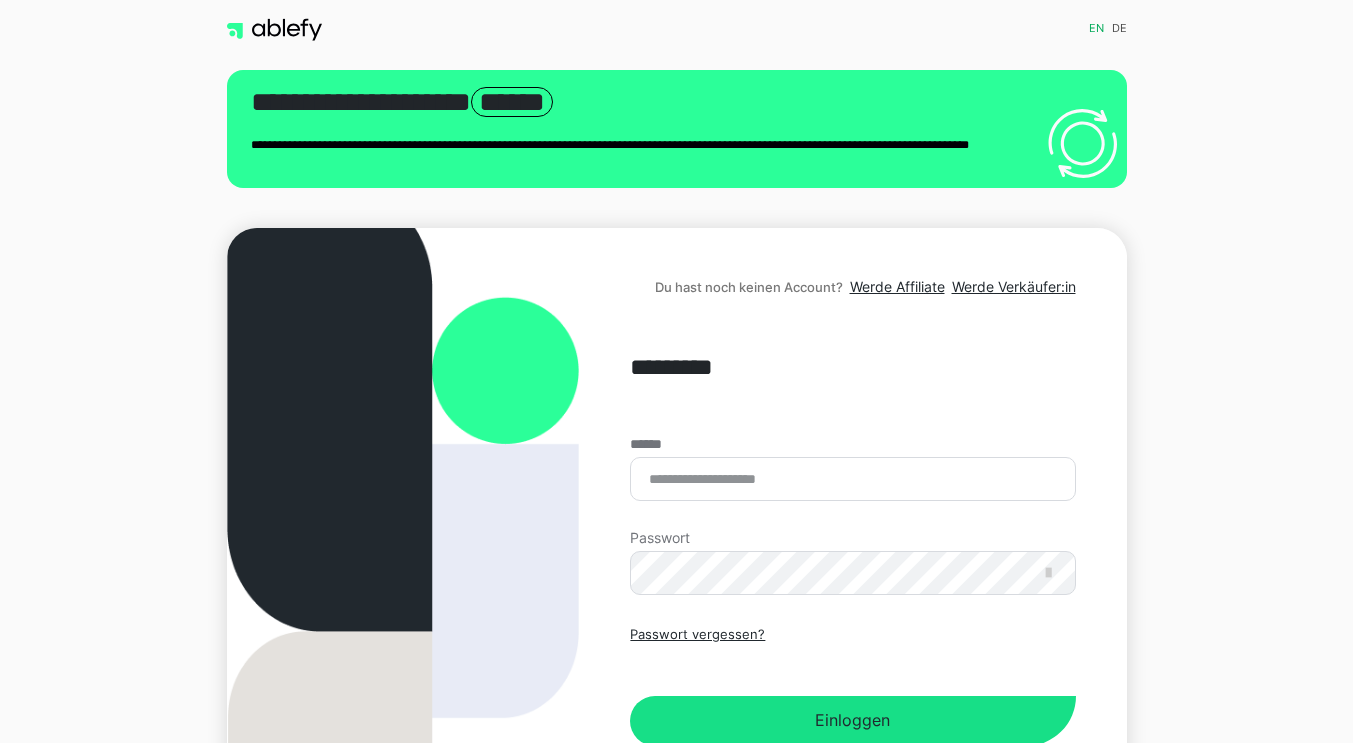 scroll, scrollTop: 0, scrollLeft: 0, axis: both 